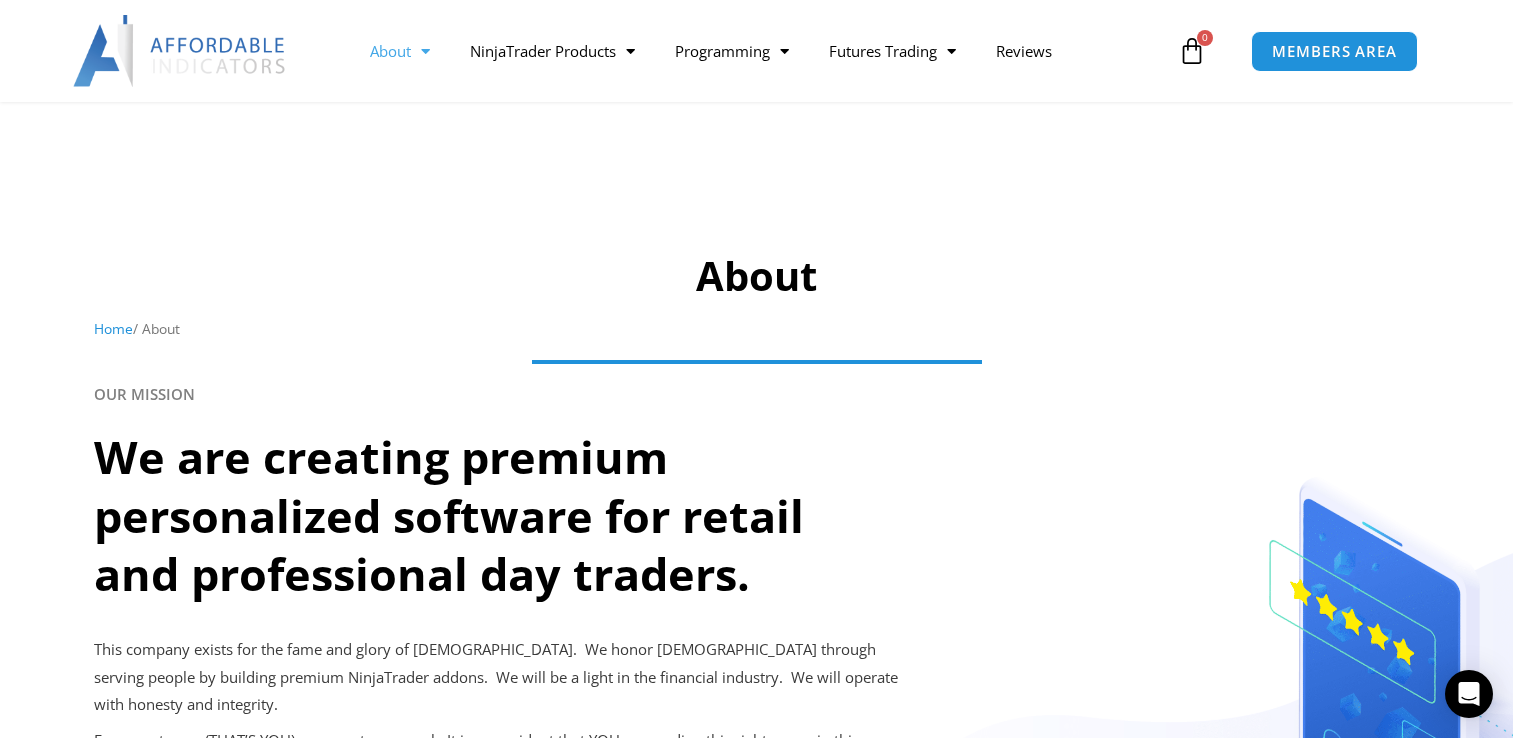 scroll, scrollTop: 1100, scrollLeft: 0, axis: vertical 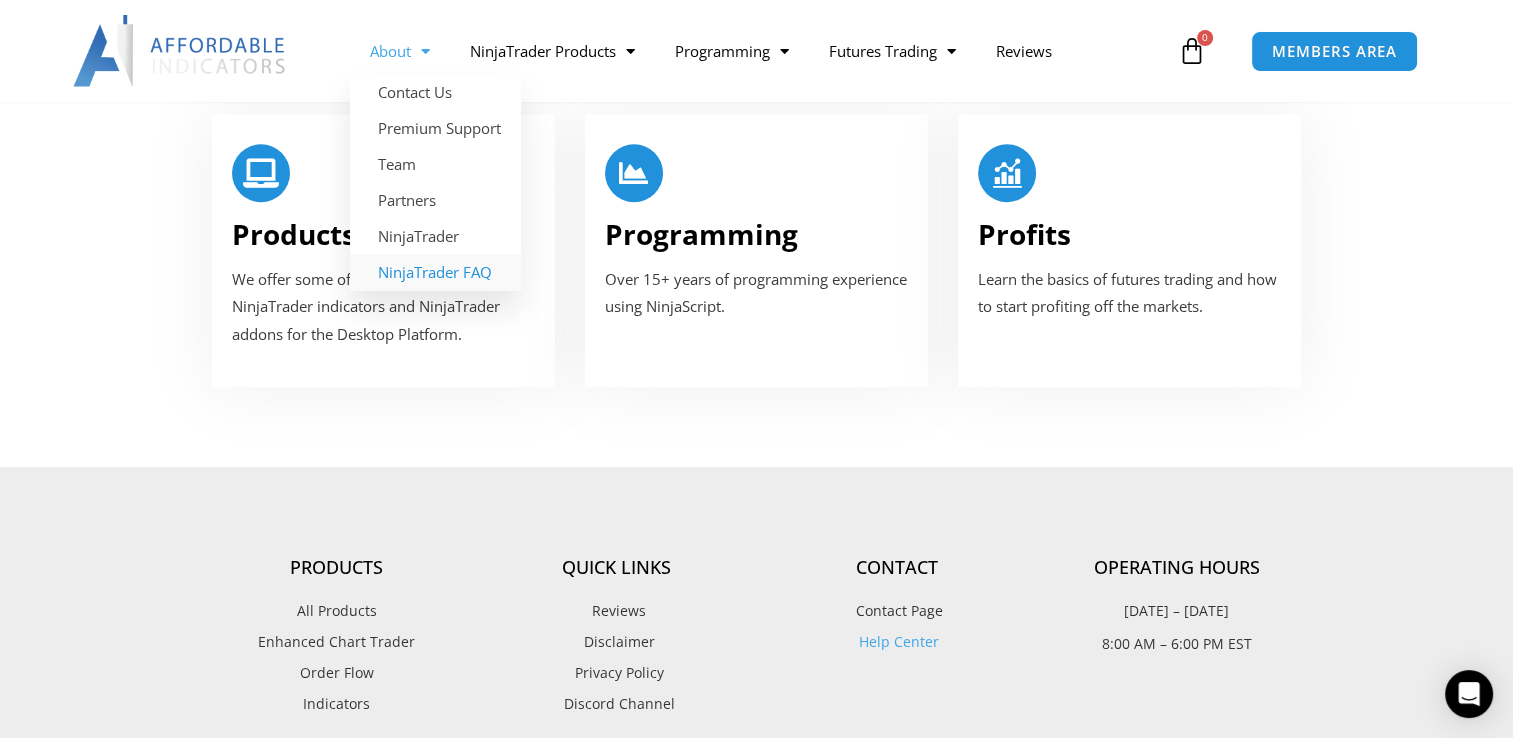 click on "NinjaTrader FAQ" 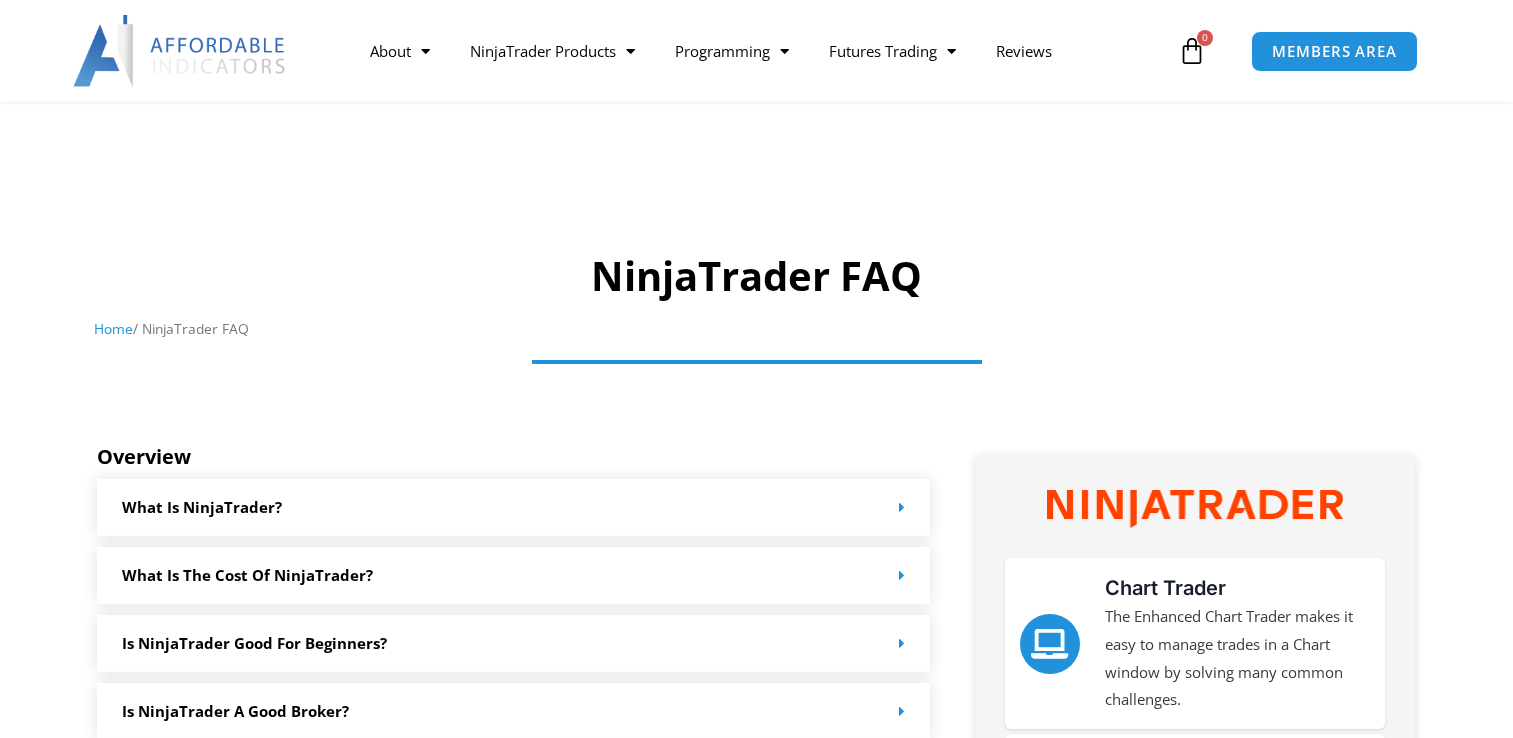 scroll, scrollTop: 300, scrollLeft: 0, axis: vertical 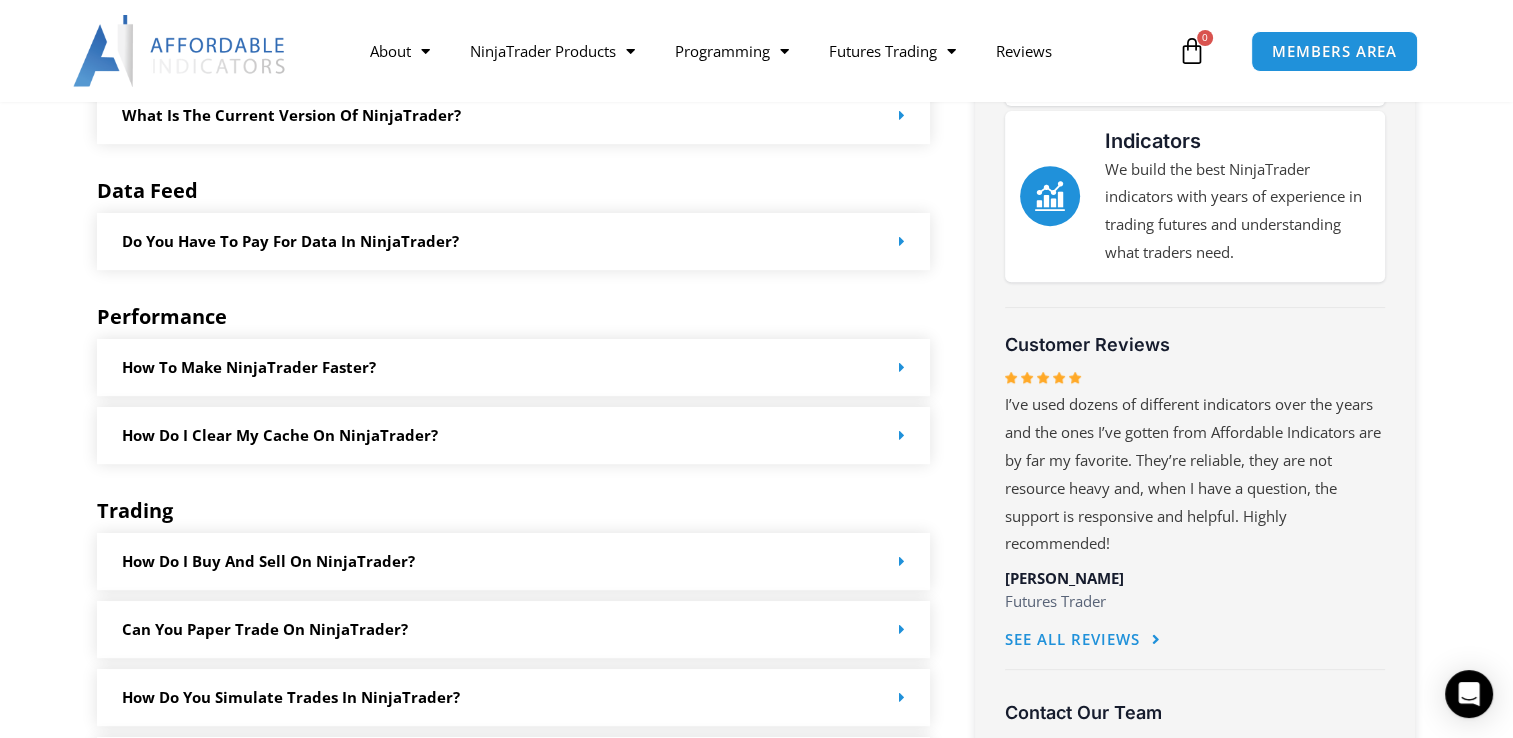 click on "How do I clear my cache on NinjaTrader?" at bounding box center [280, 435] 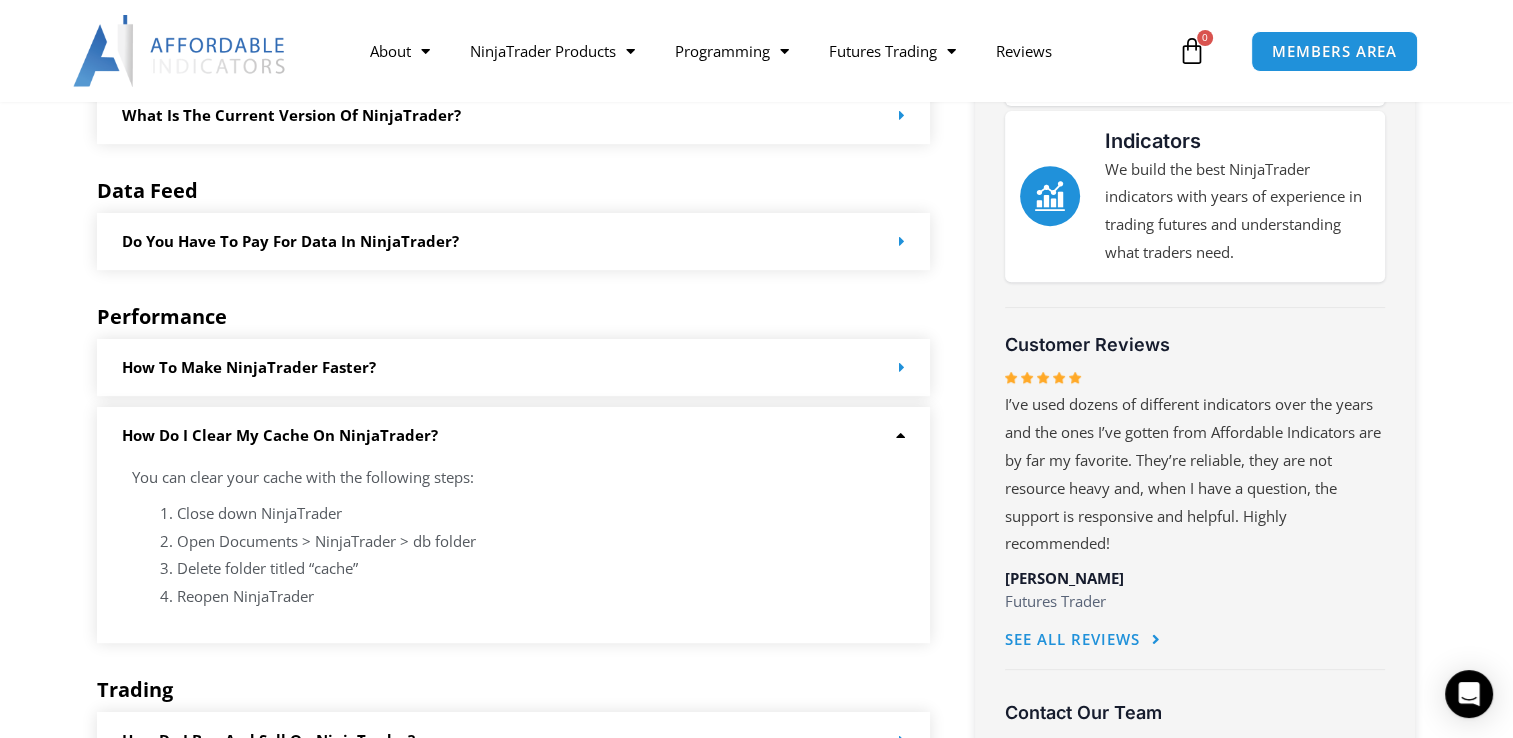 click on "Do you have to pay for data in NinjaTrader?" at bounding box center (514, 241) 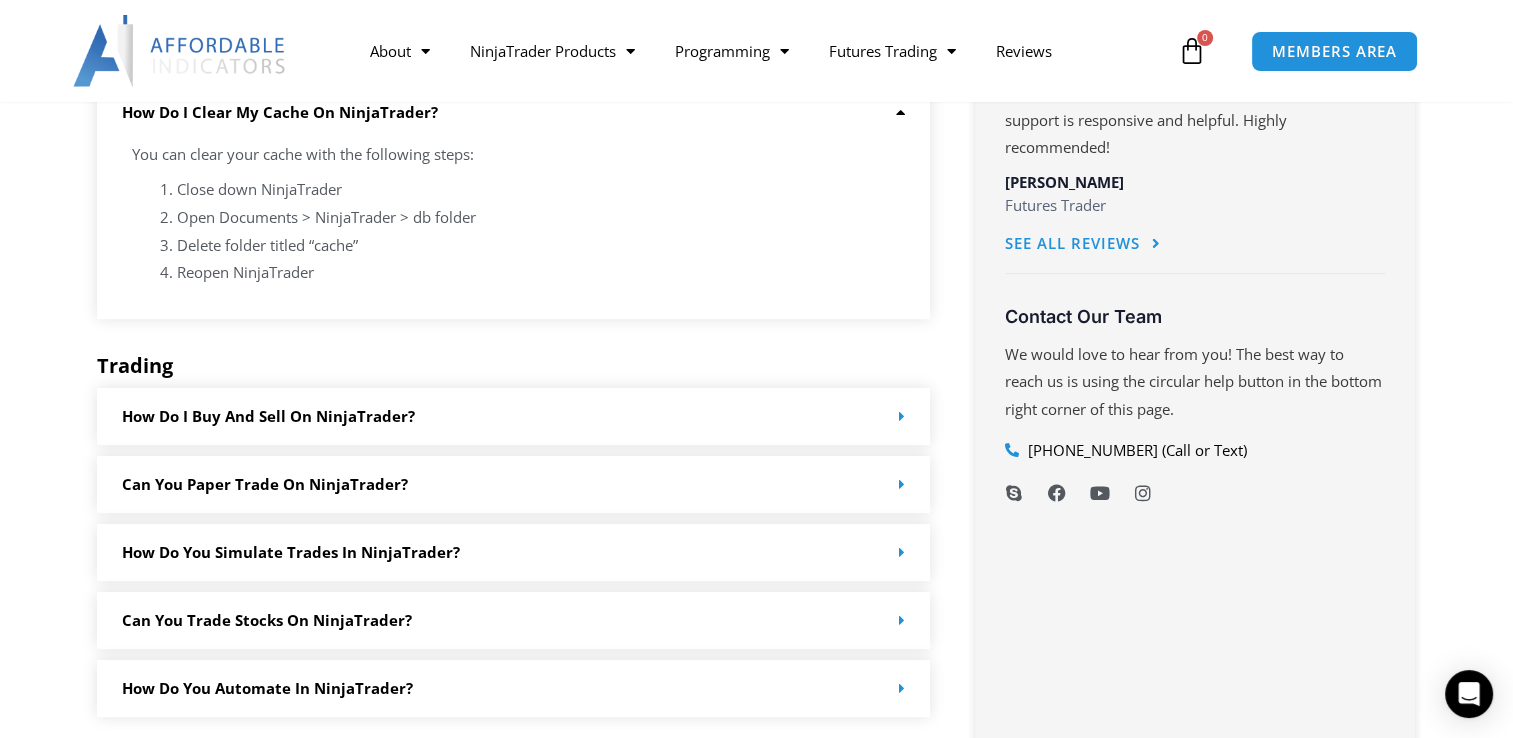 scroll, scrollTop: 1200, scrollLeft: 0, axis: vertical 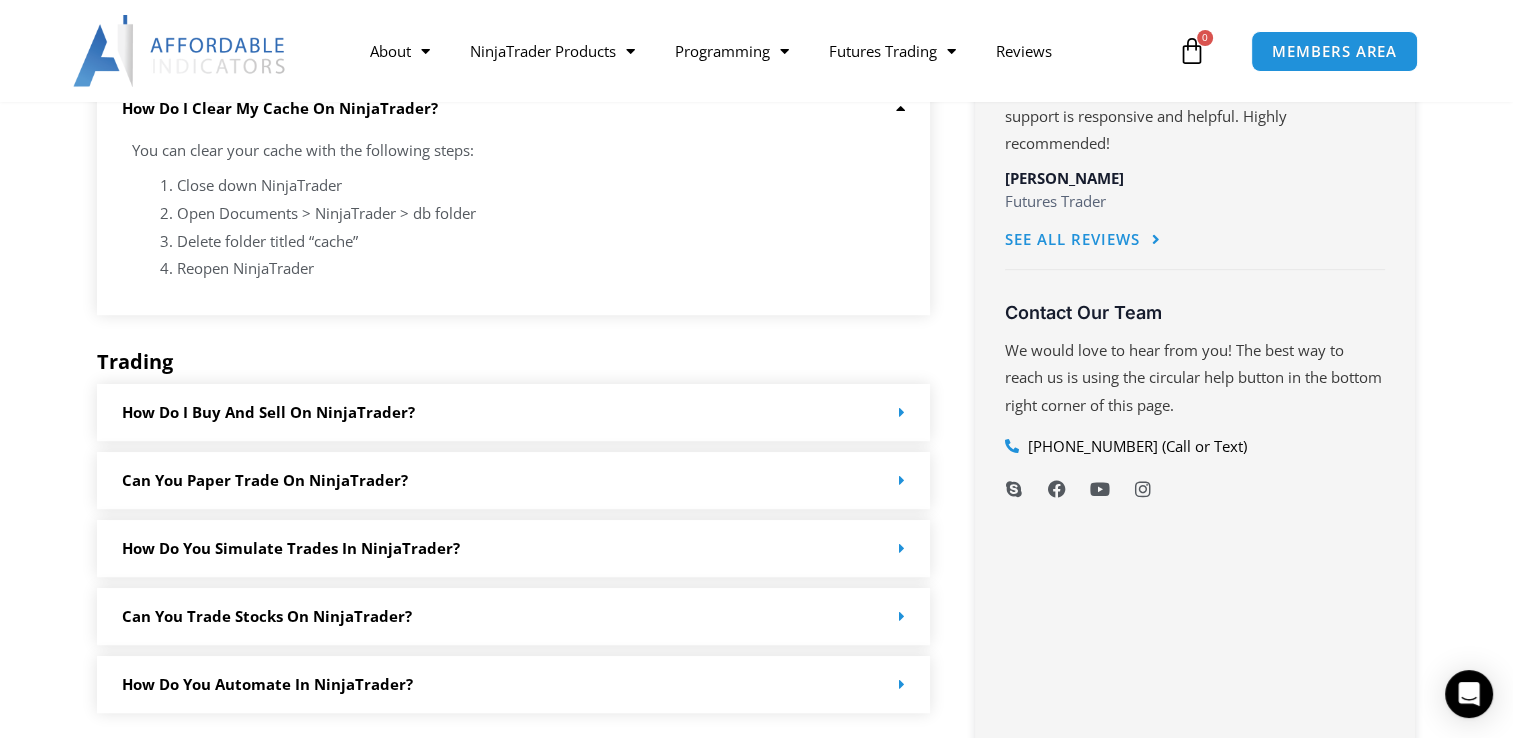 click on "Can you paper trade on NinjaTrader?" at bounding box center [265, 480] 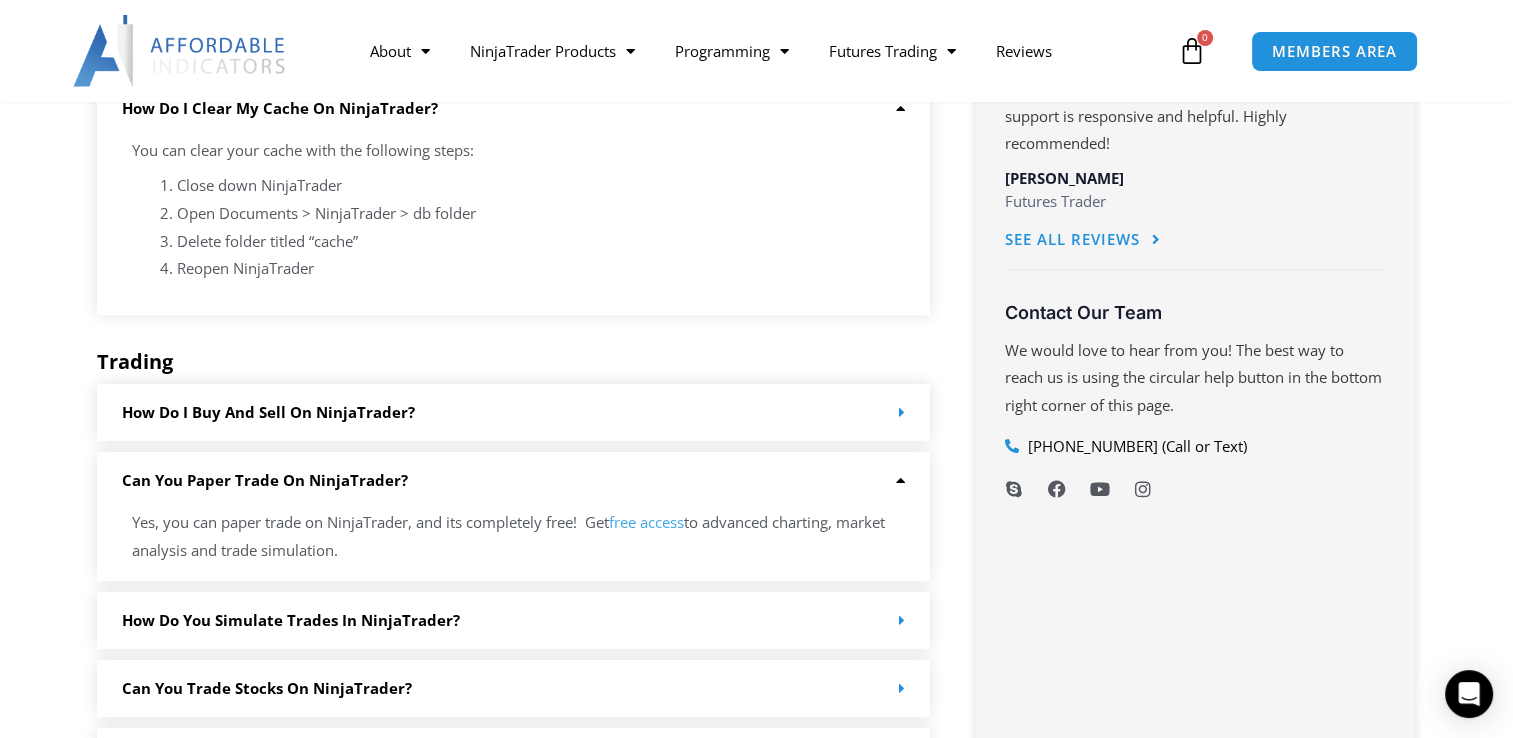 click on "How do I buy and sell on NinjaTrader?" at bounding box center (514, 412) 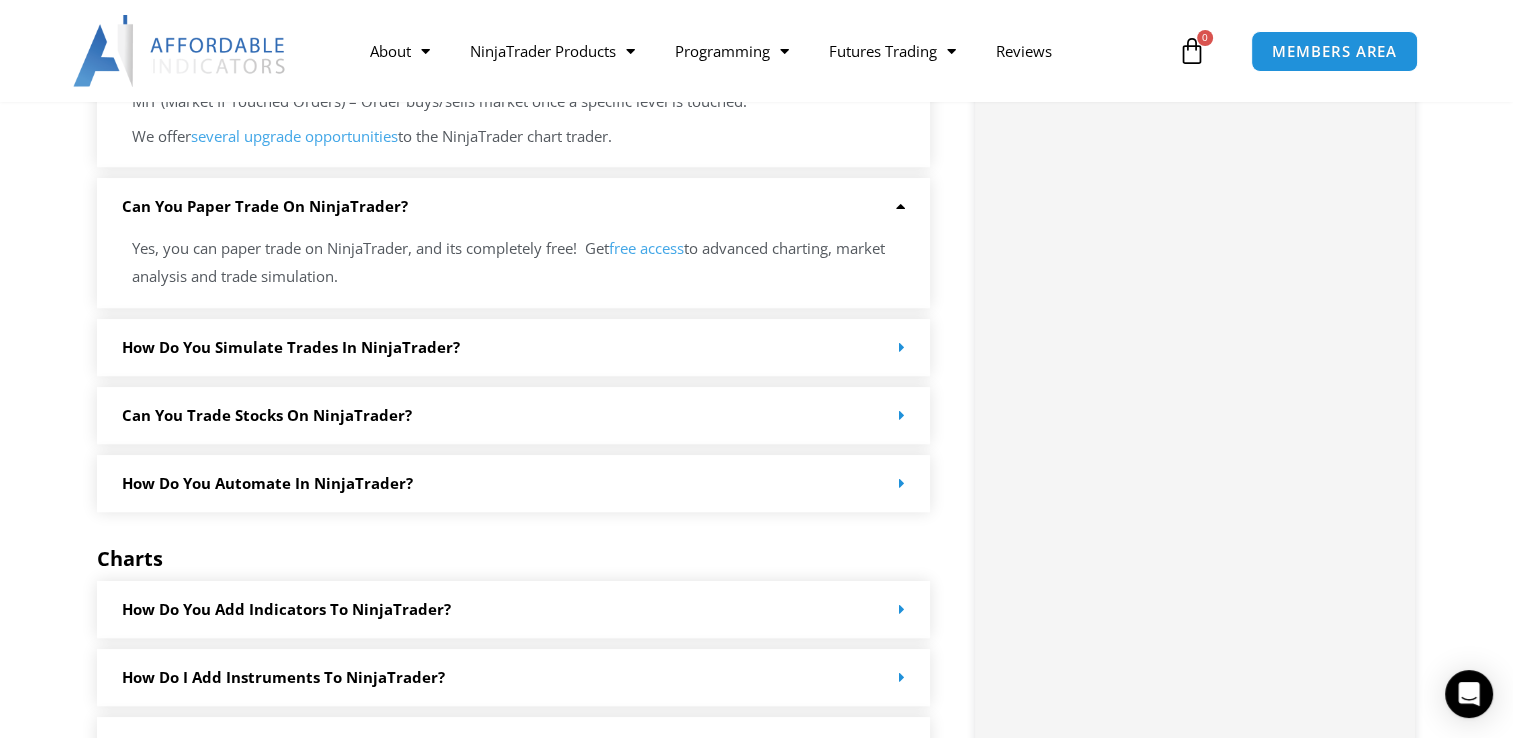 scroll, scrollTop: 1700, scrollLeft: 0, axis: vertical 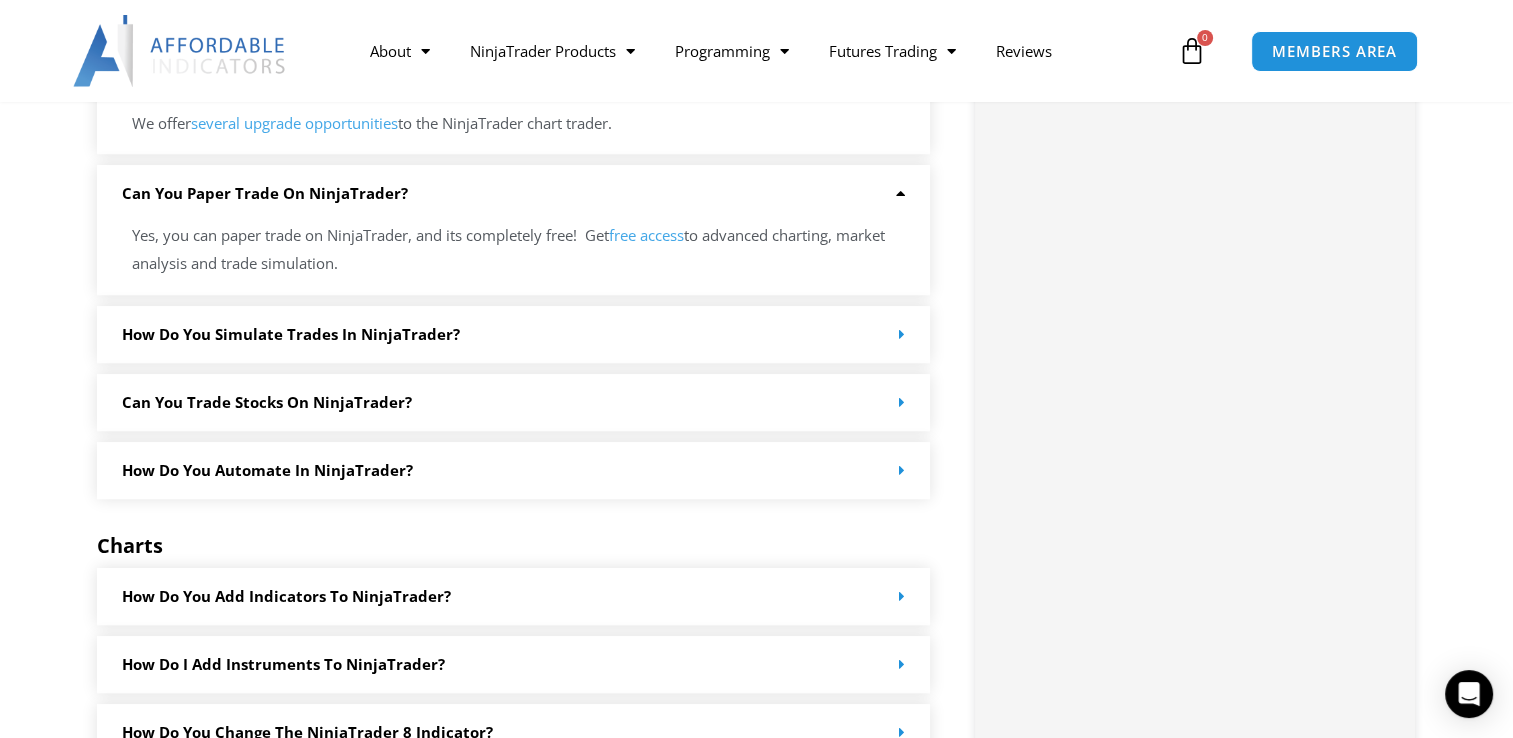 click on "How do you simulate trades in NinjaTrader?" at bounding box center [514, 334] 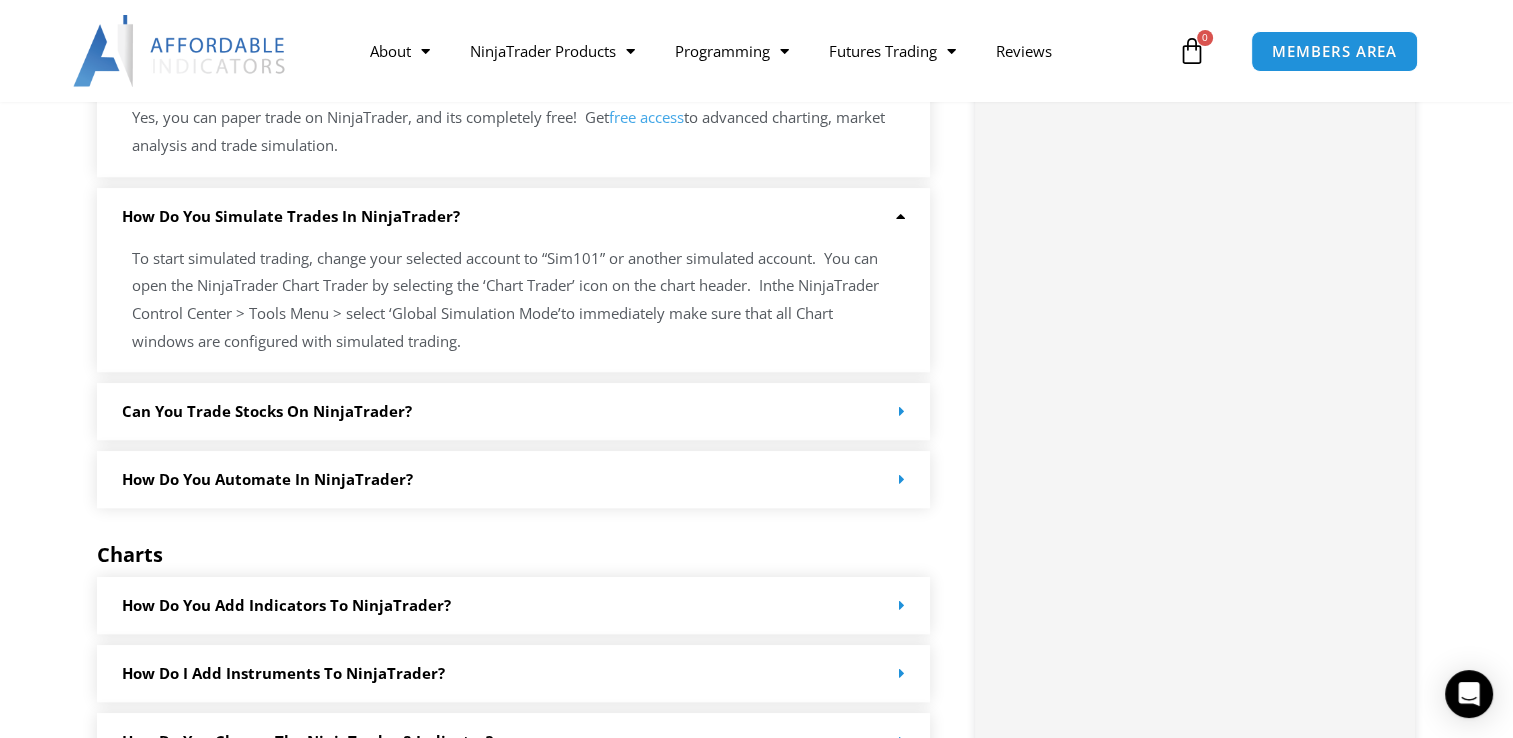 scroll, scrollTop: 1900, scrollLeft: 0, axis: vertical 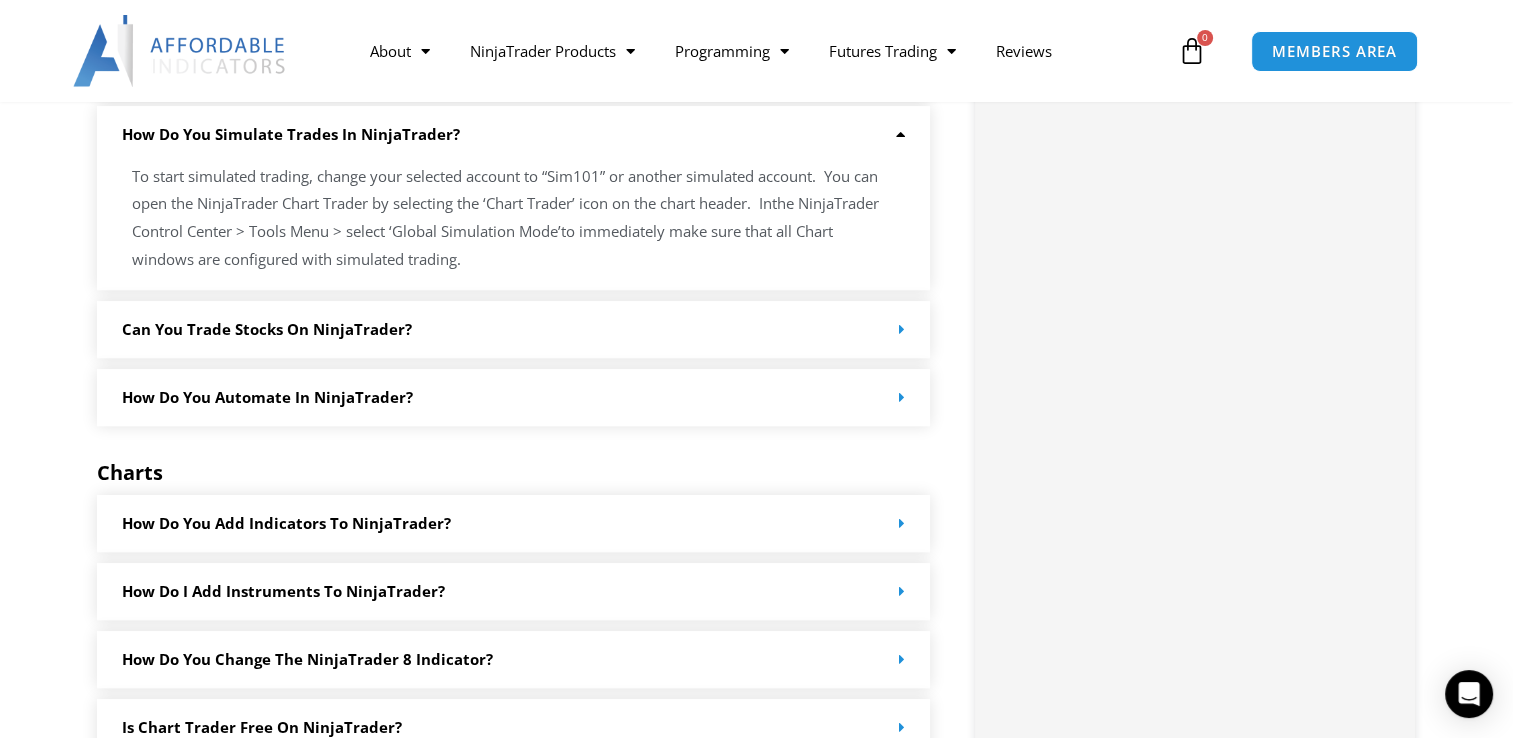 click on "Can you trade stocks on NinjaTrader?" at bounding box center (267, 329) 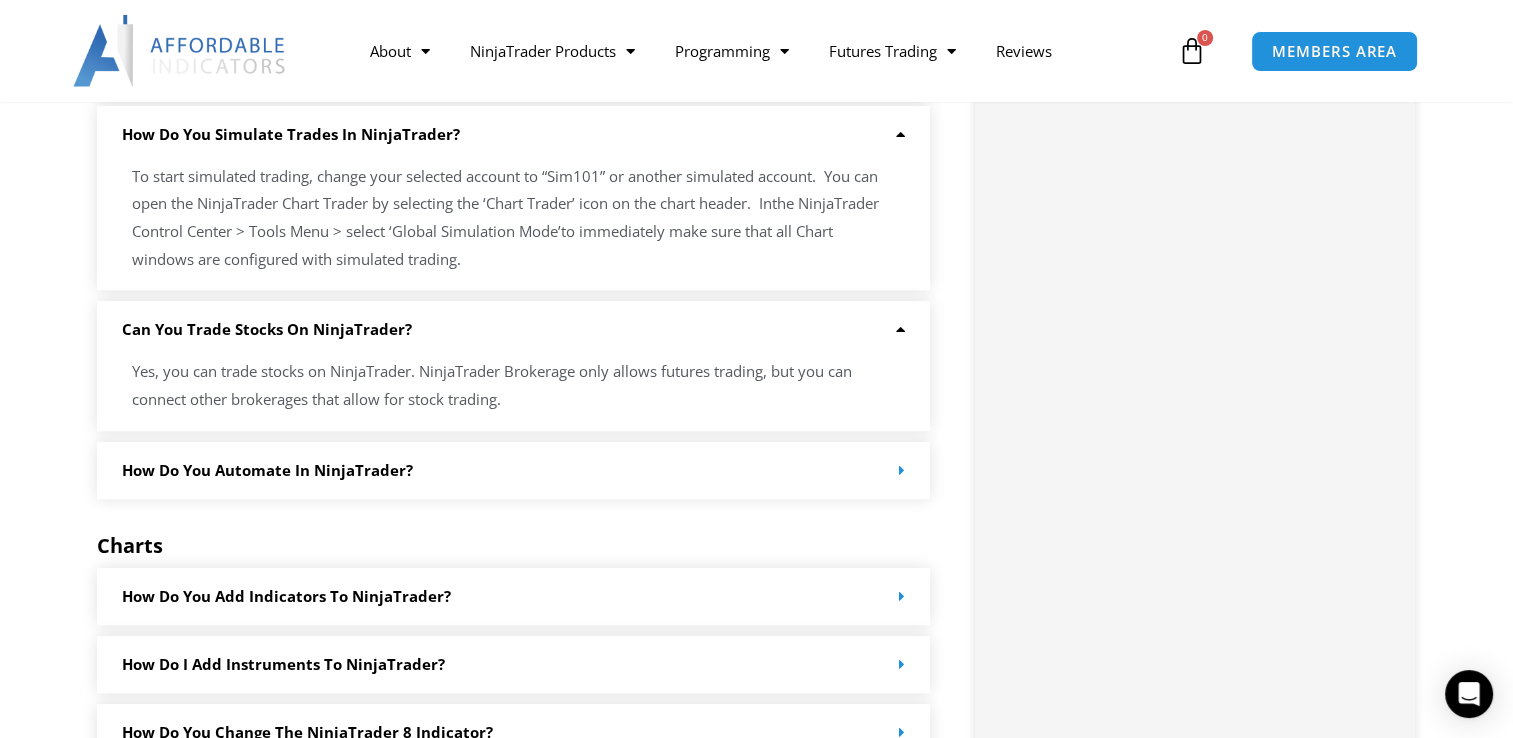 click on "How do you automate in NinjaTrader?" at bounding box center [267, 470] 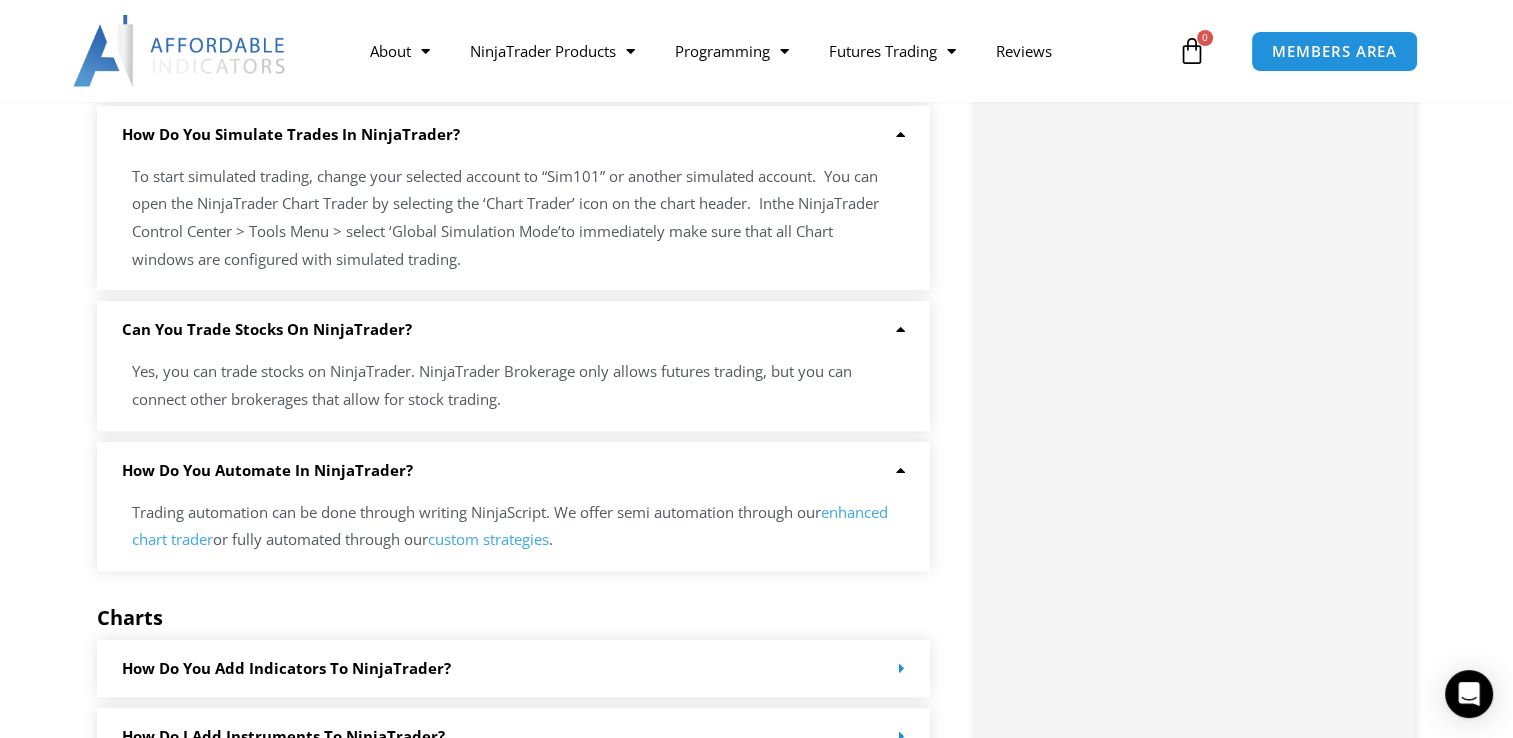 click on "custom strategies" at bounding box center (488, 539) 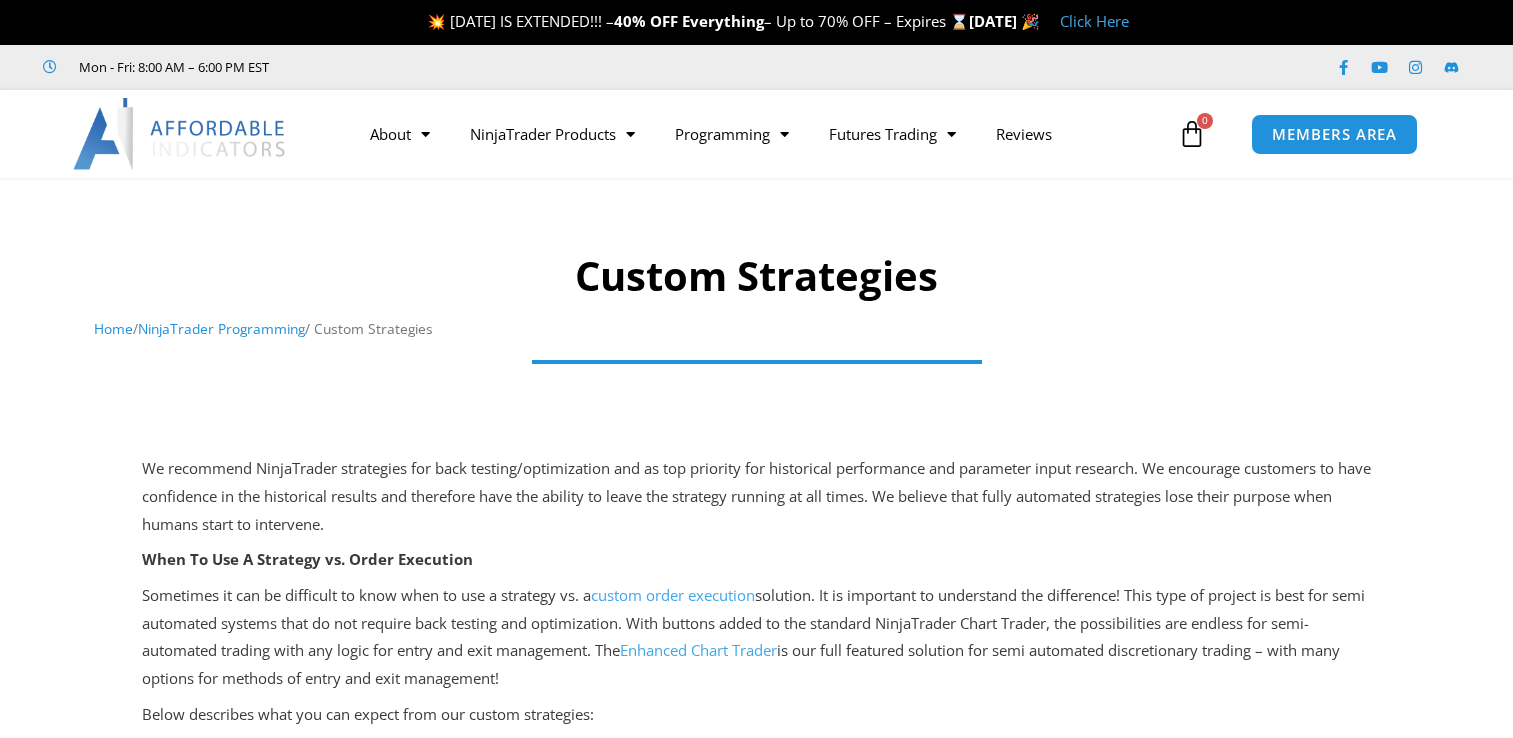 scroll, scrollTop: 0, scrollLeft: 0, axis: both 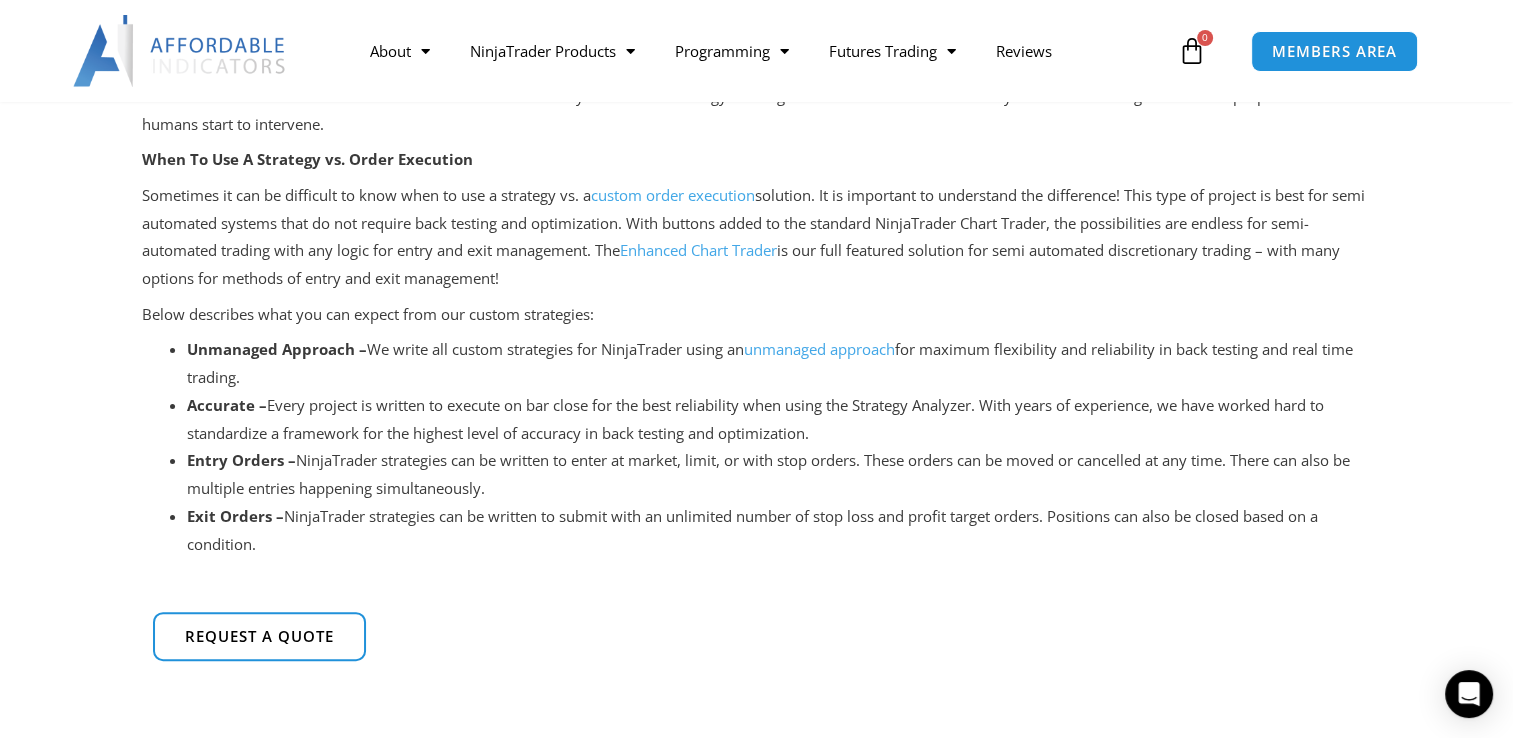 click on "custom order execution" at bounding box center (673, 195) 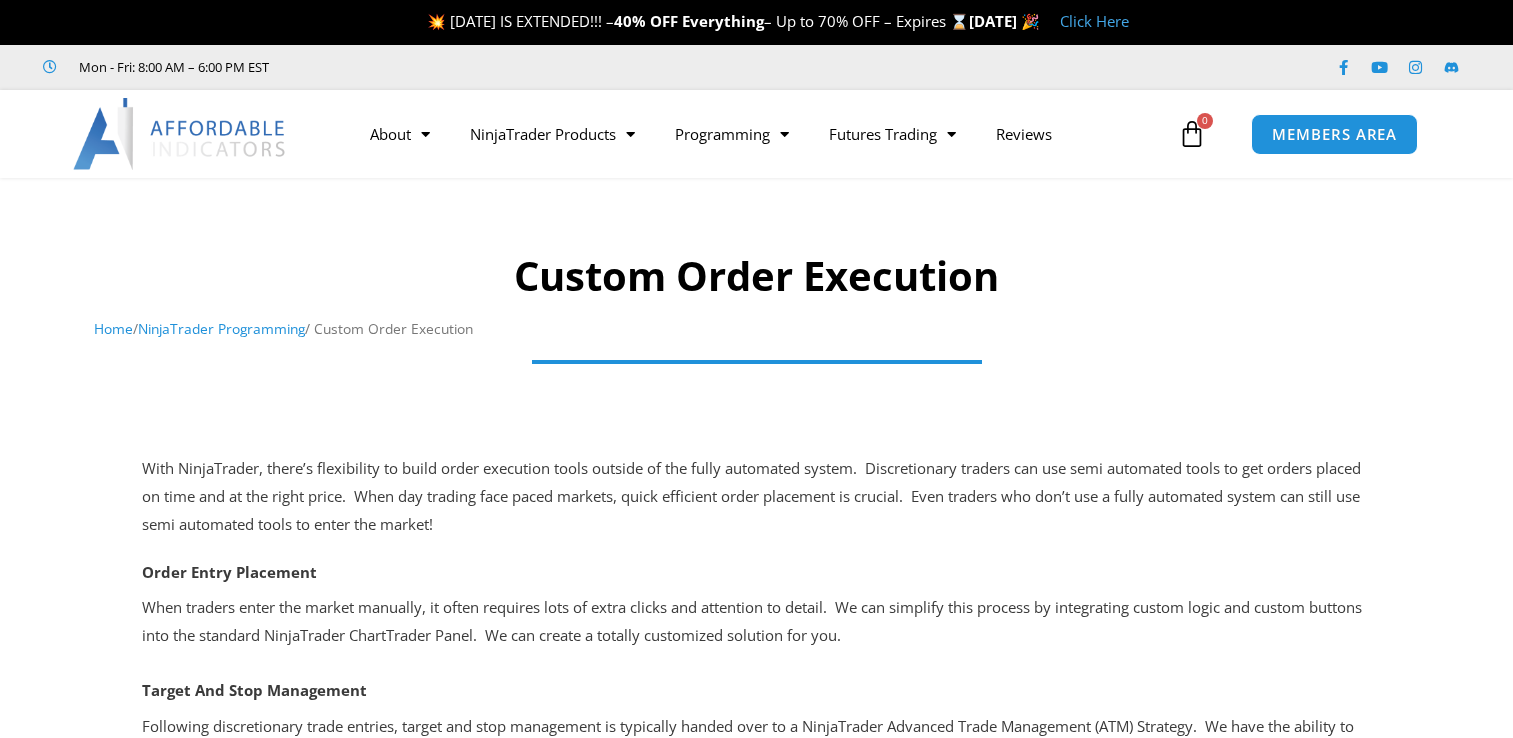 scroll, scrollTop: 0, scrollLeft: 0, axis: both 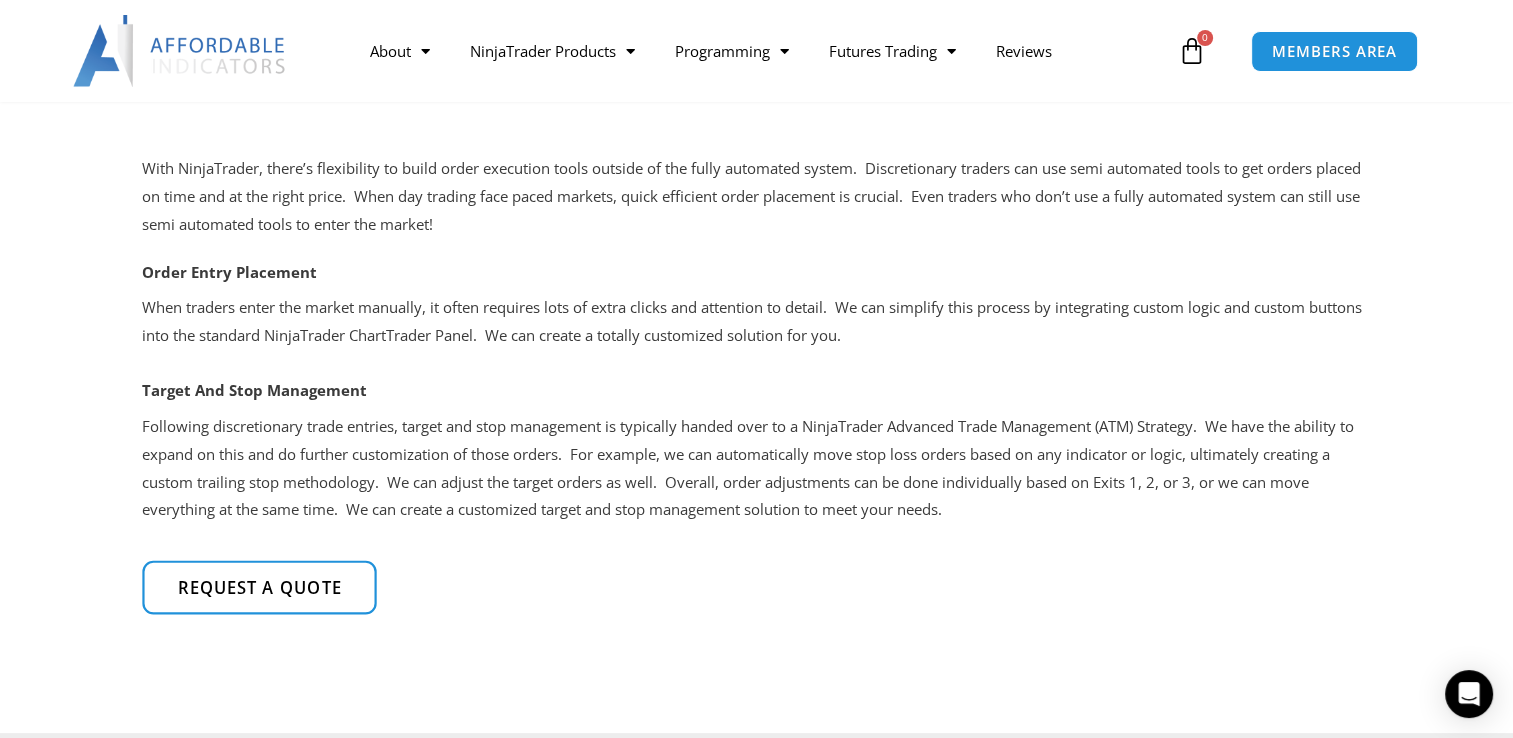 click on "Request a quote" at bounding box center (259, 587) 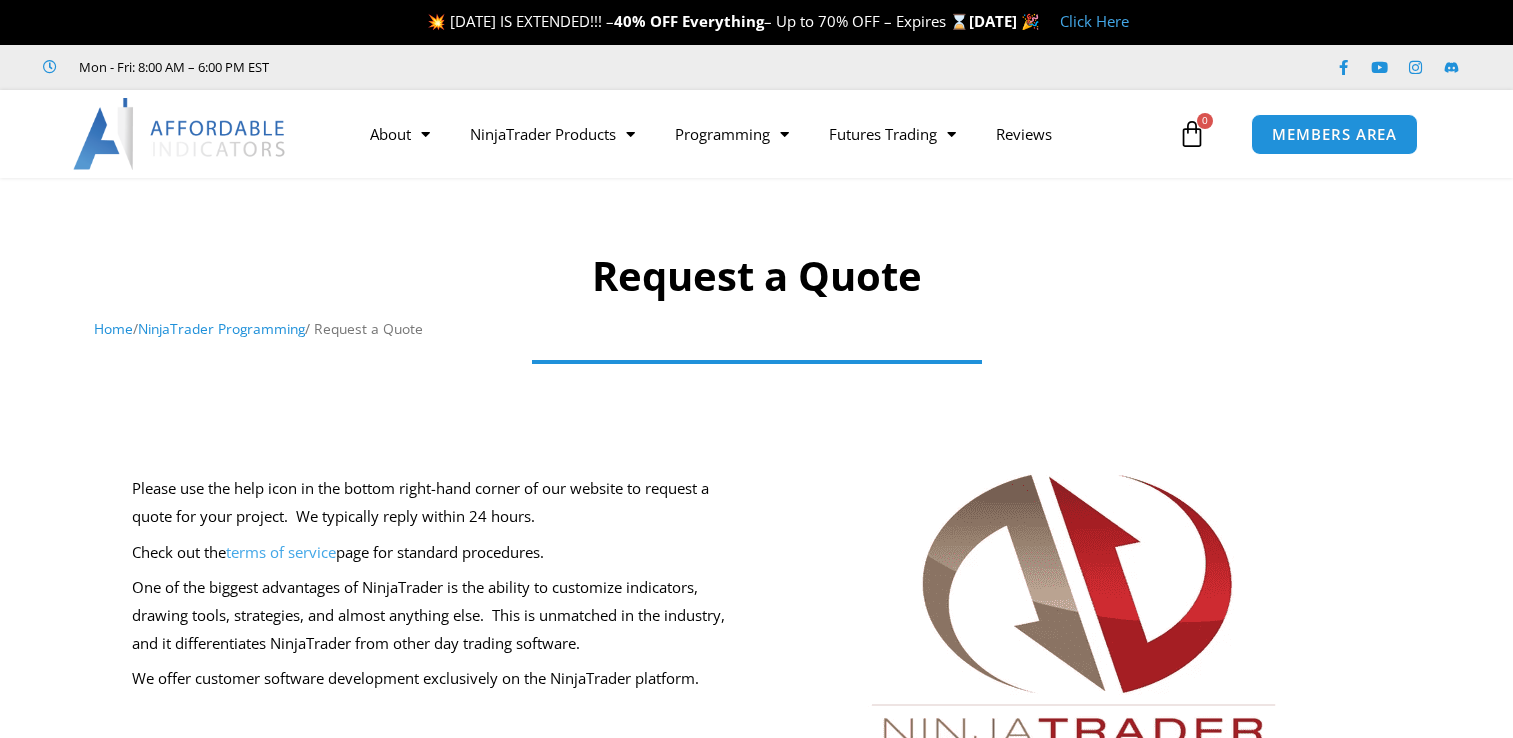 scroll, scrollTop: 0, scrollLeft: 0, axis: both 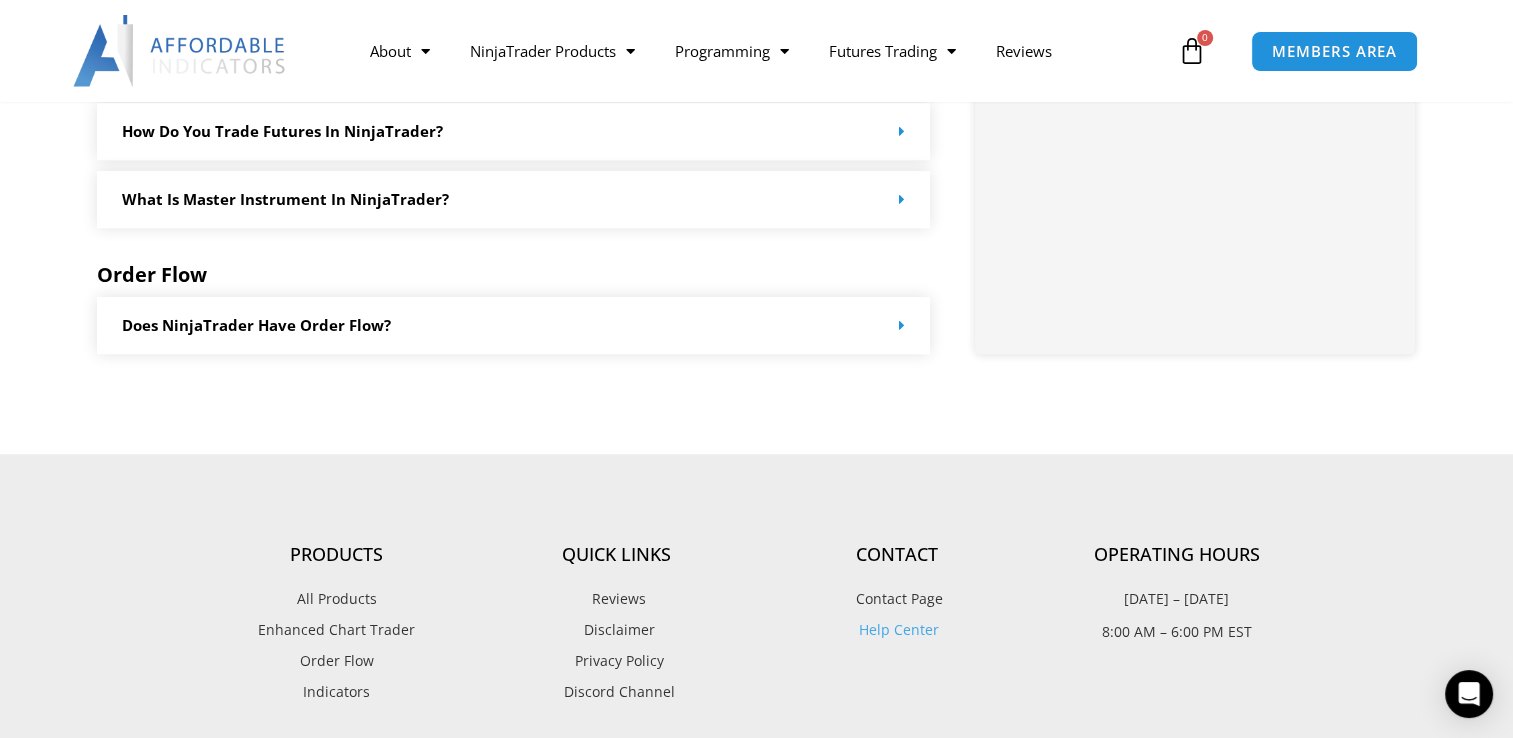 click on "Does NinjaTrader have order flow?" at bounding box center (514, 325) 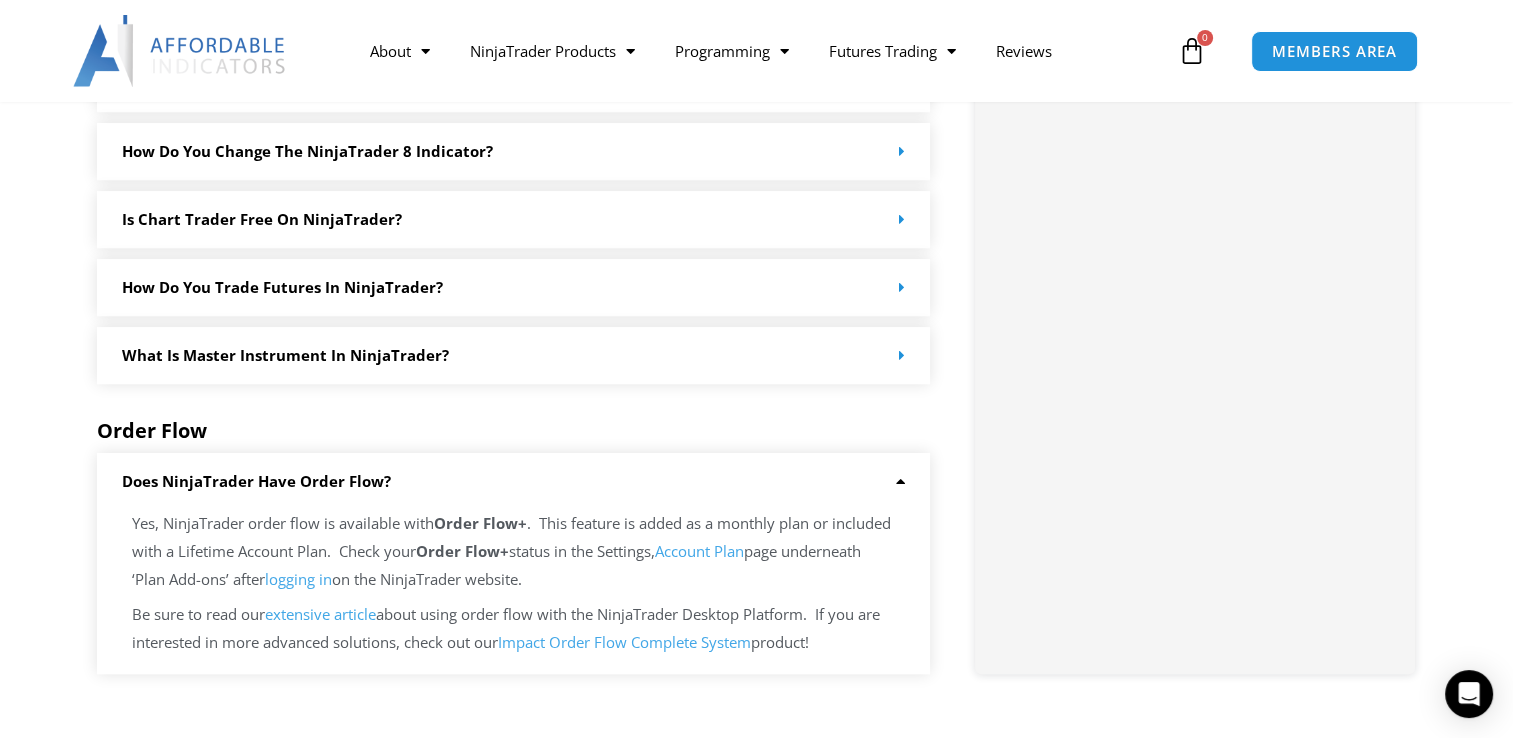 scroll, scrollTop: 1600, scrollLeft: 0, axis: vertical 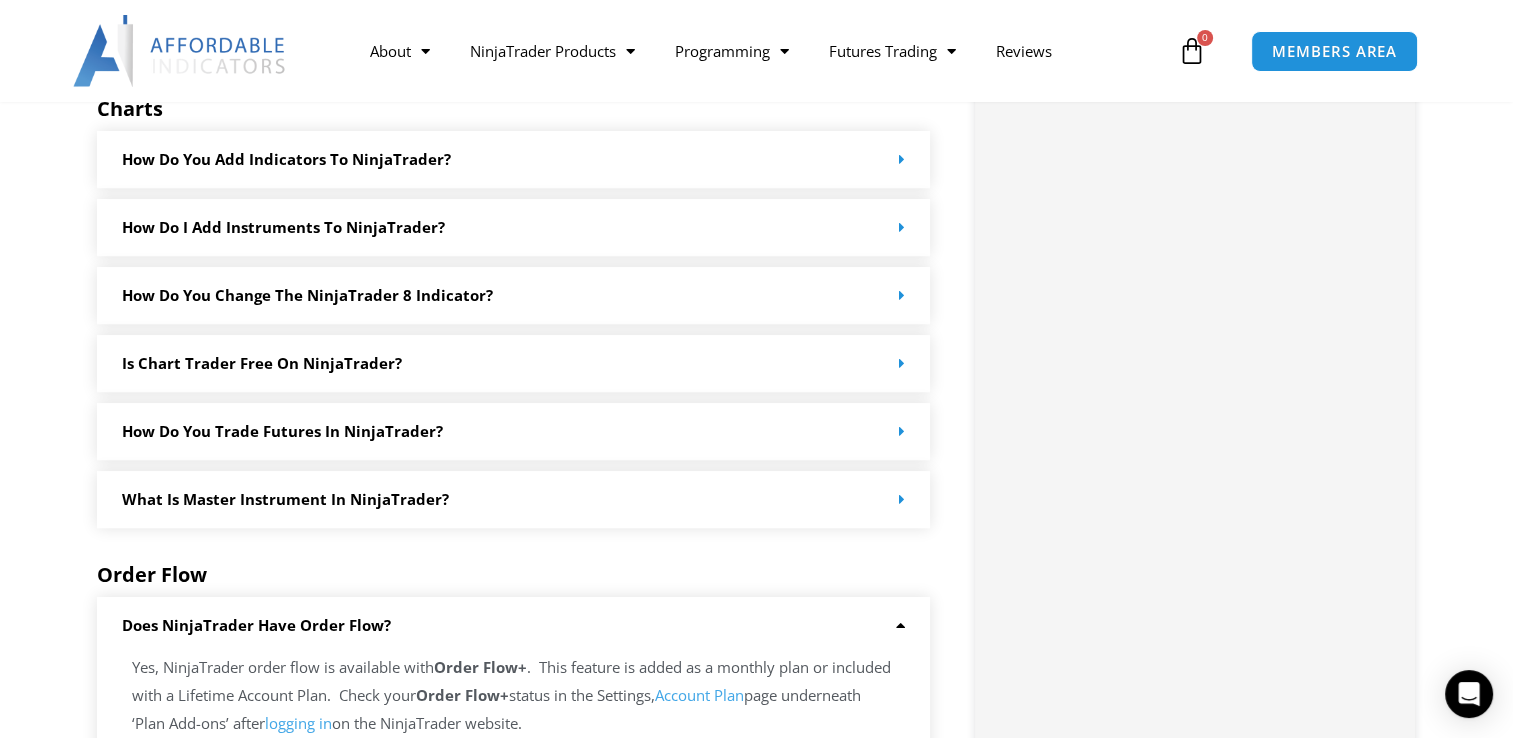 click on "Is chart Trader free on NinjaTrader?" at bounding box center (262, 363) 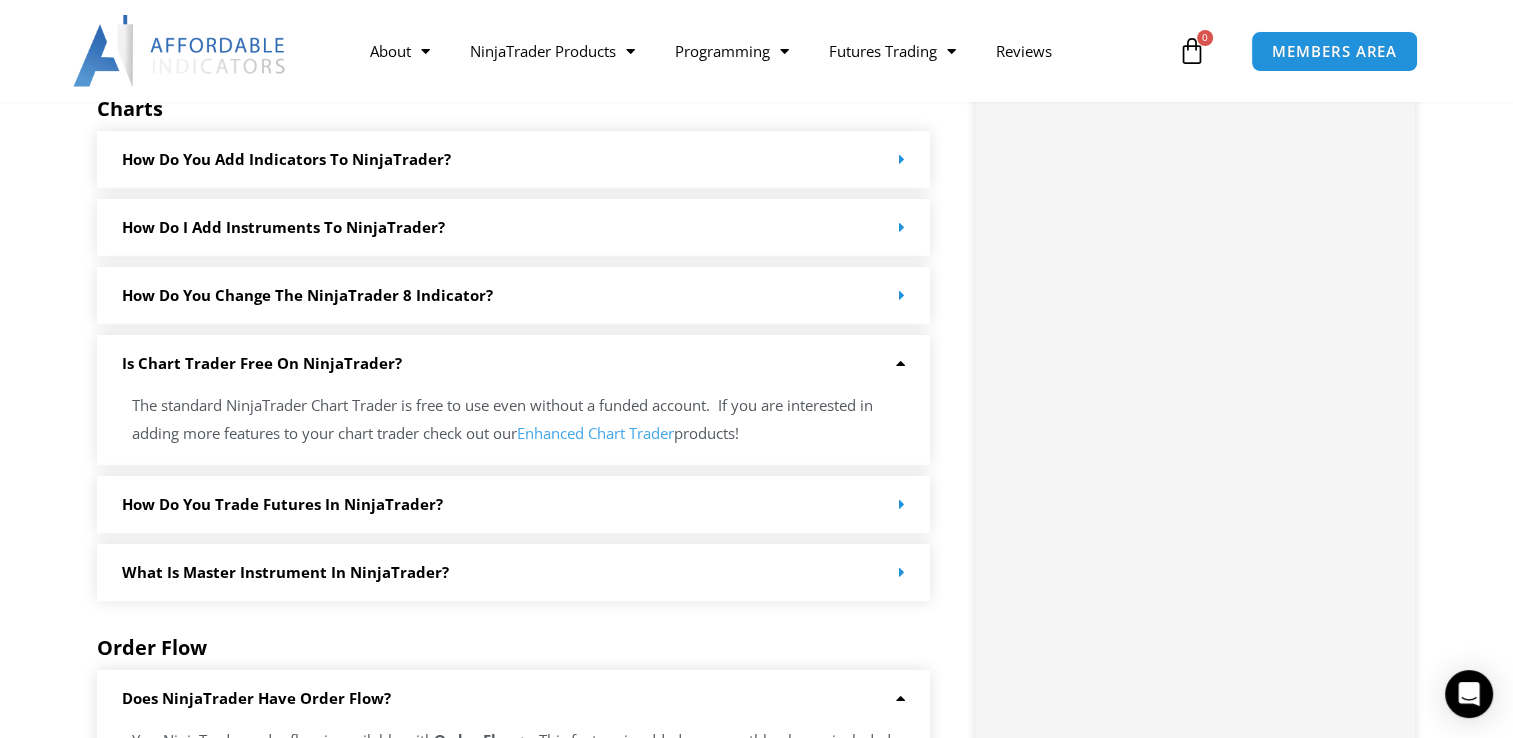 click on "How do you change the NinjaTrader 8 Indicator?" at bounding box center [307, 295] 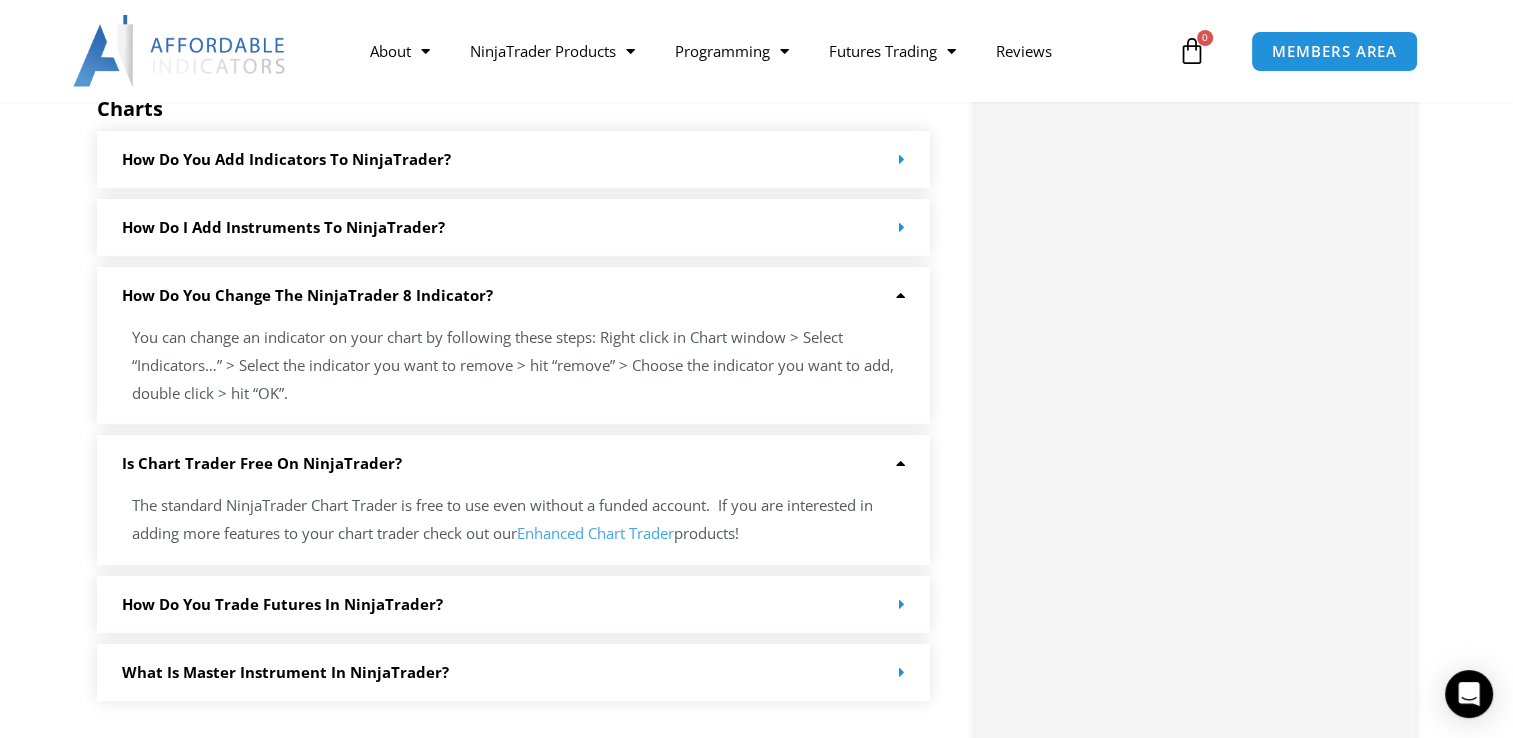 click on "How do I add instruments to NinjaTrader?" at bounding box center [283, 227] 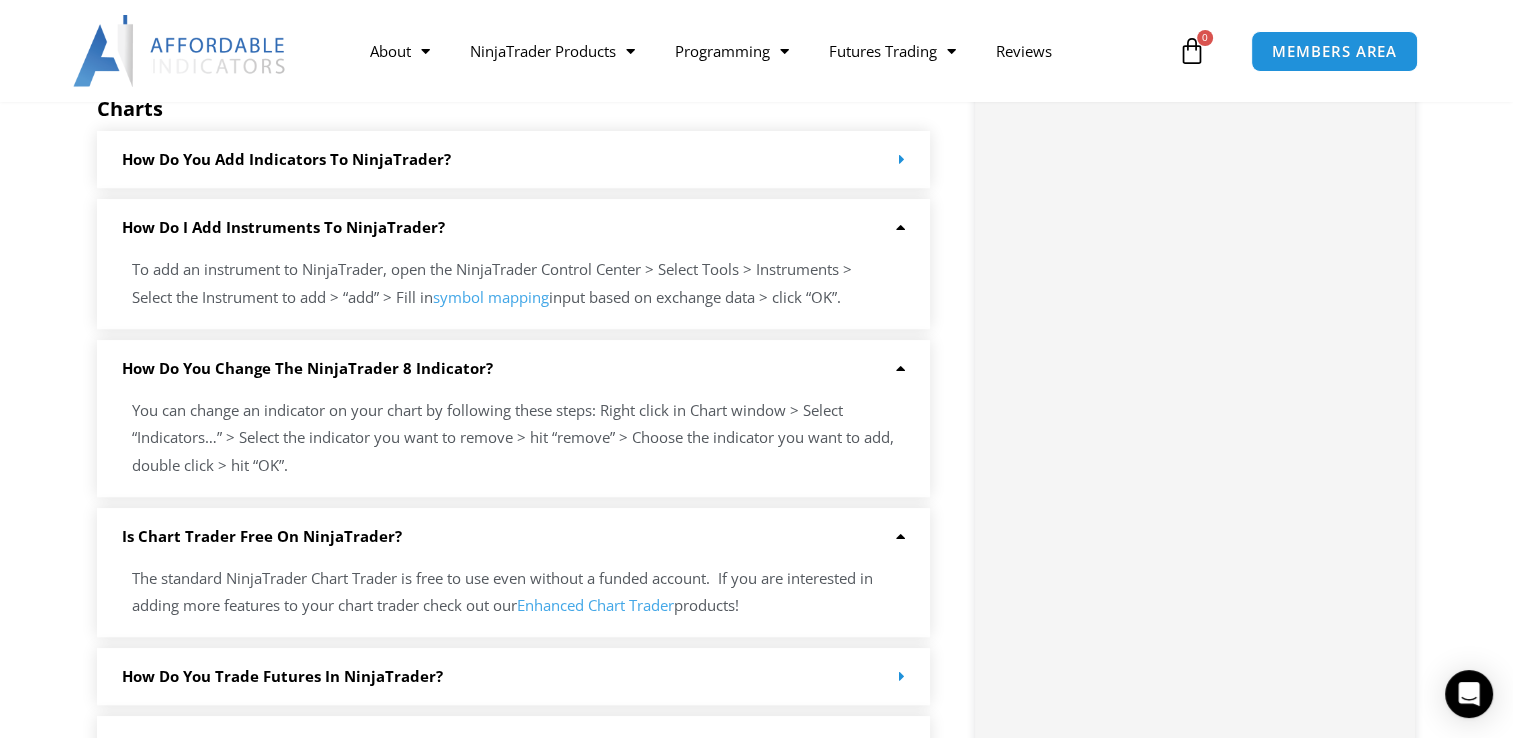 click on "How do you add indicators to NinjaTrader?" at bounding box center [286, 159] 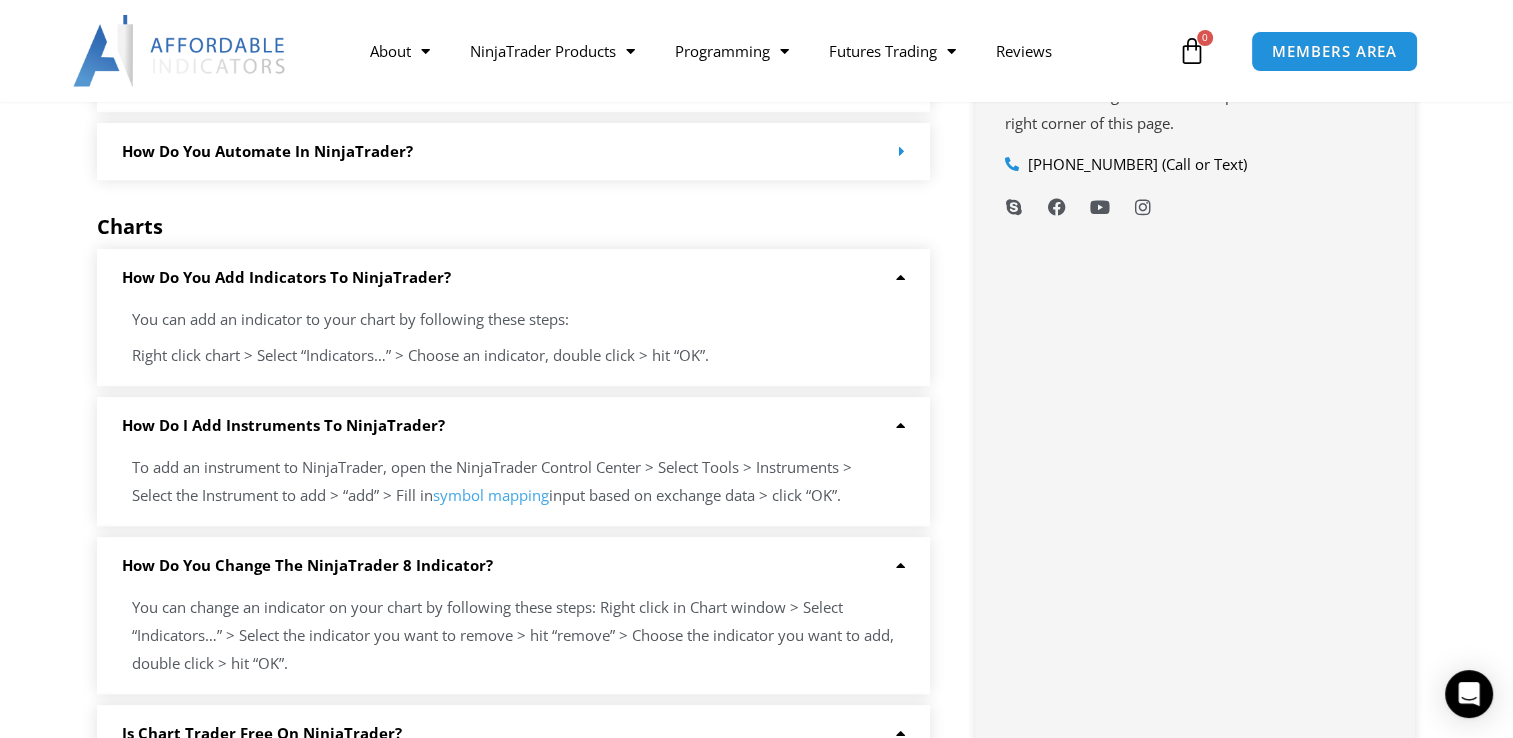 scroll, scrollTop: 1300, scrollLeft: 0, axis: vertical 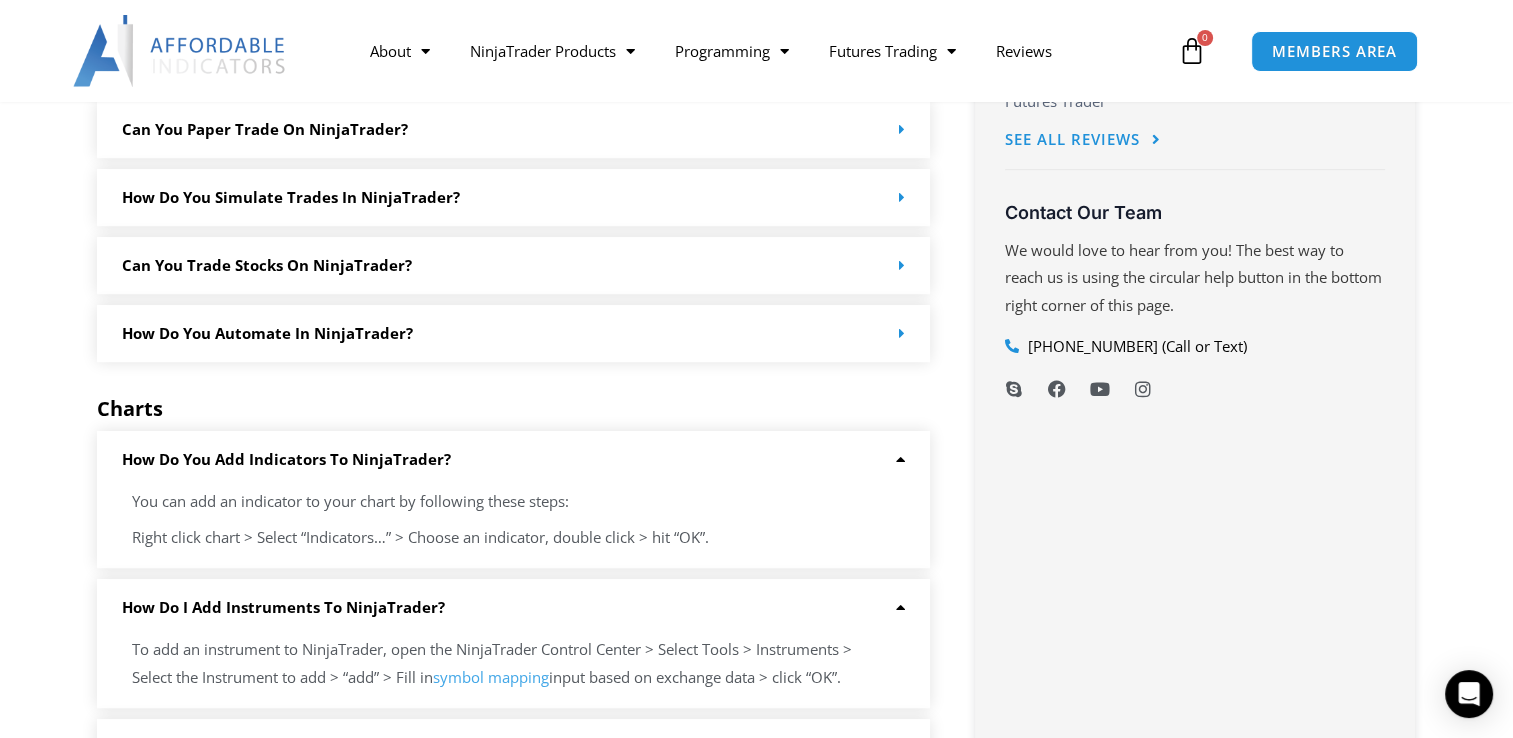 click on "How do you automate in NinjaTrader?" at bounding box center [267, 333] 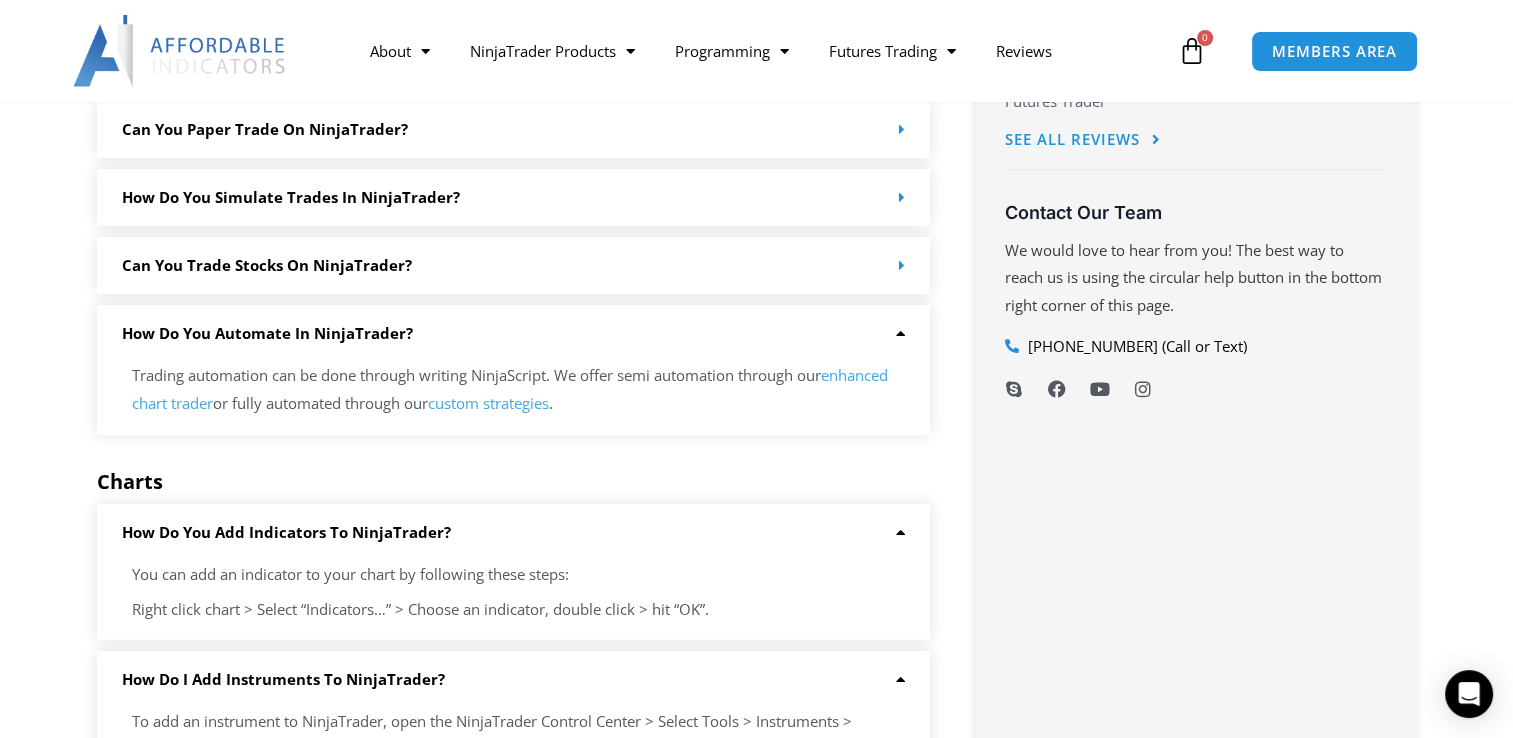 click on "Can you trade stocks on NinjaTrader?" at bounding box center (267, 265) 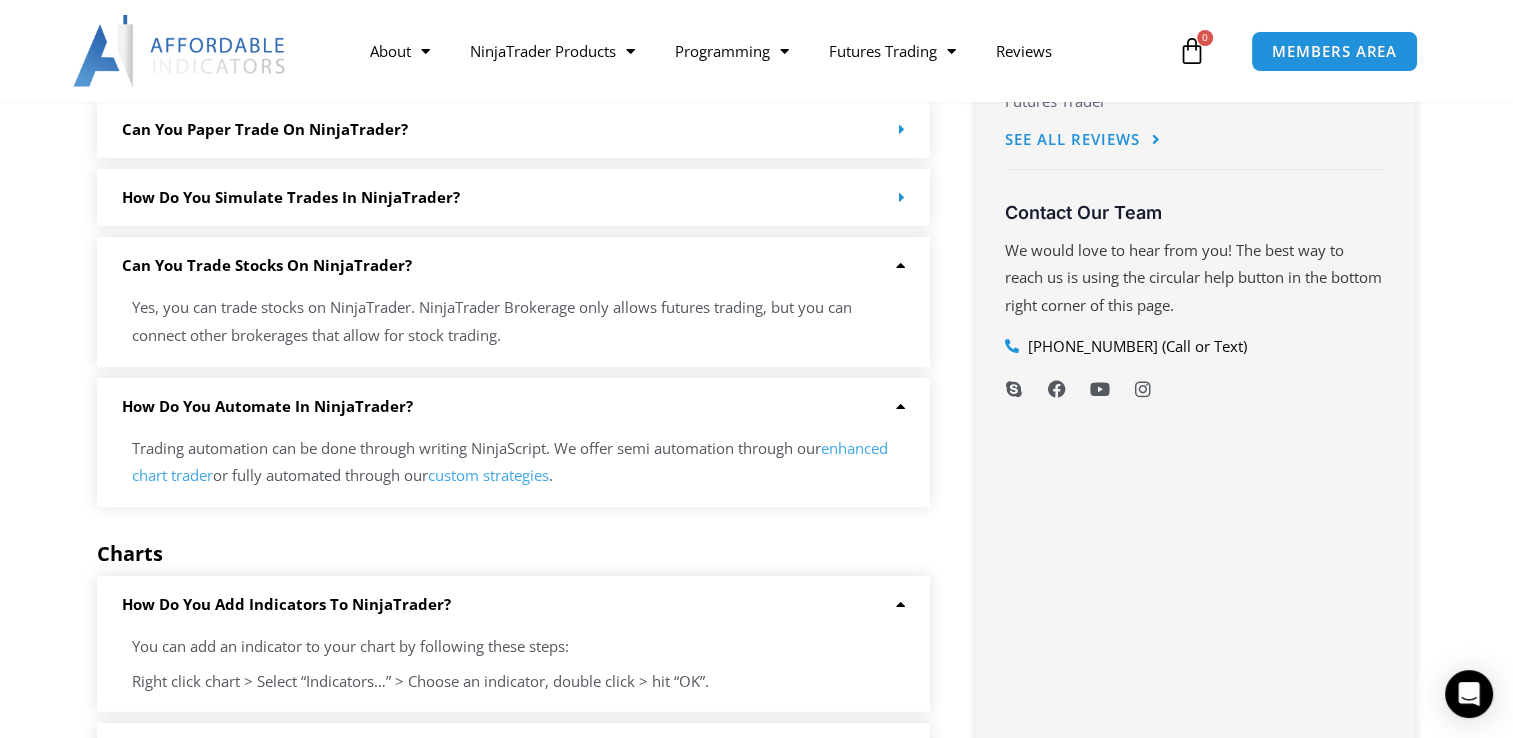 click on "How do you simulate trades in NinjaTrader?" at bounding box center [291, 197] 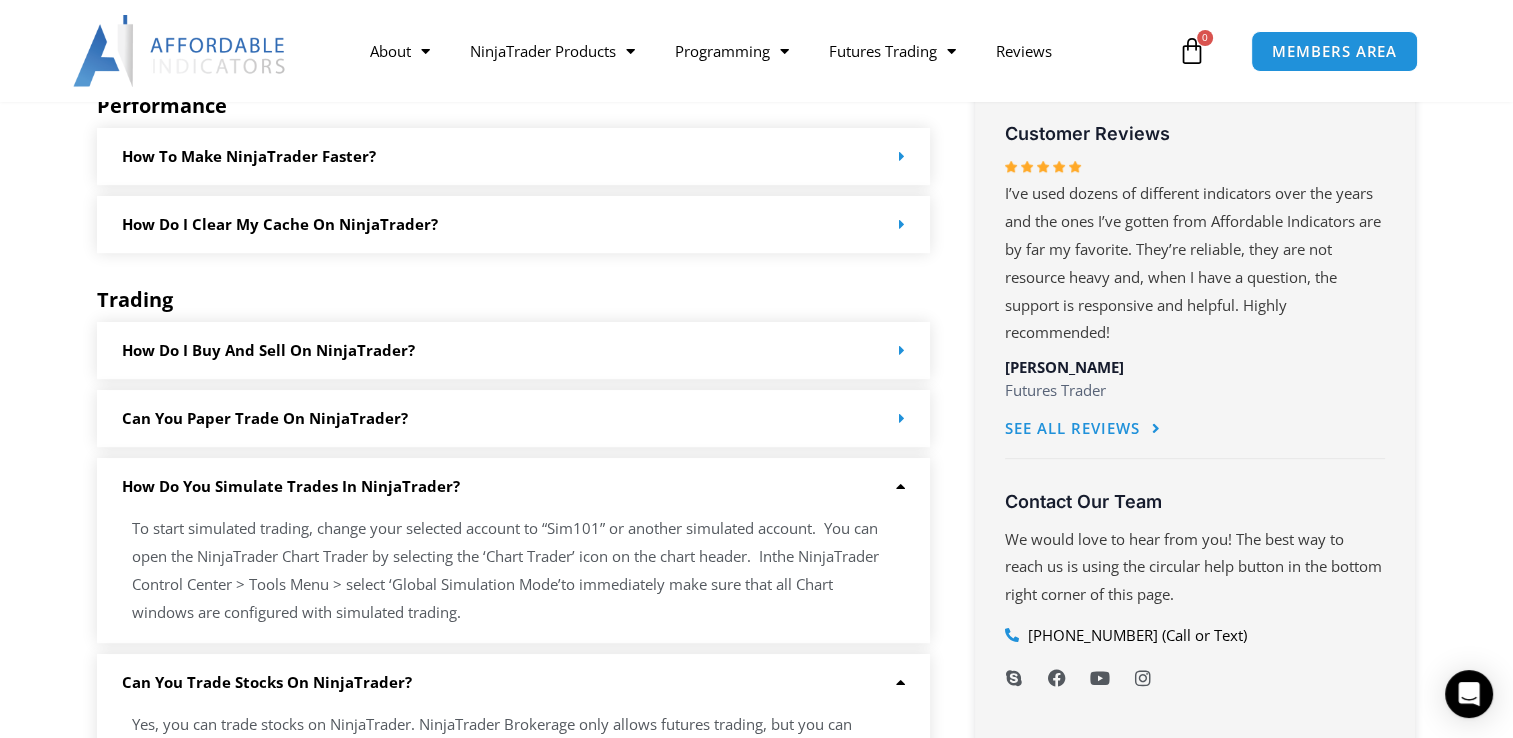 scroll, scrollTop: 1000, scrollLeft: 0, axis: vertical 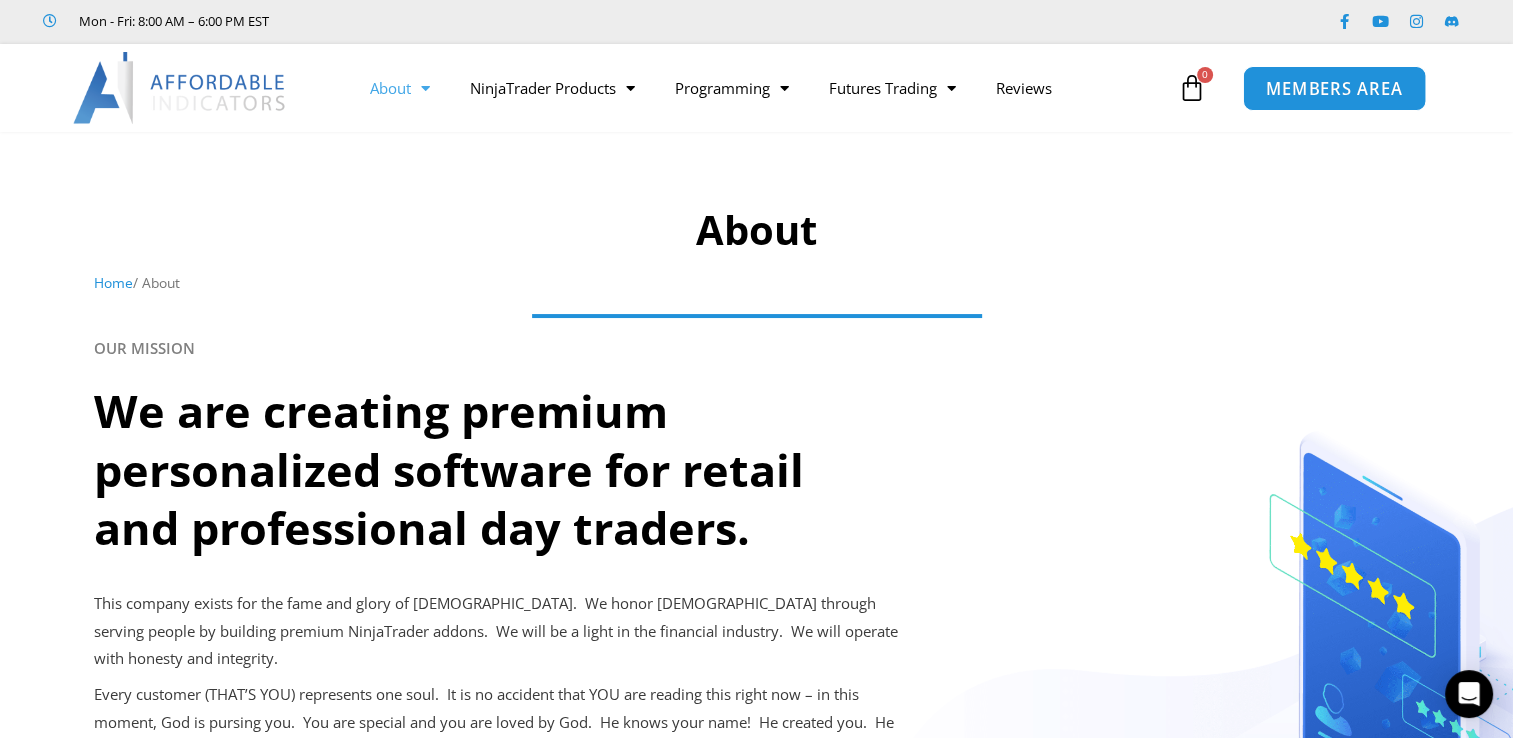 click on "MEMBERS AREA" at bounding box center [1334, 88] 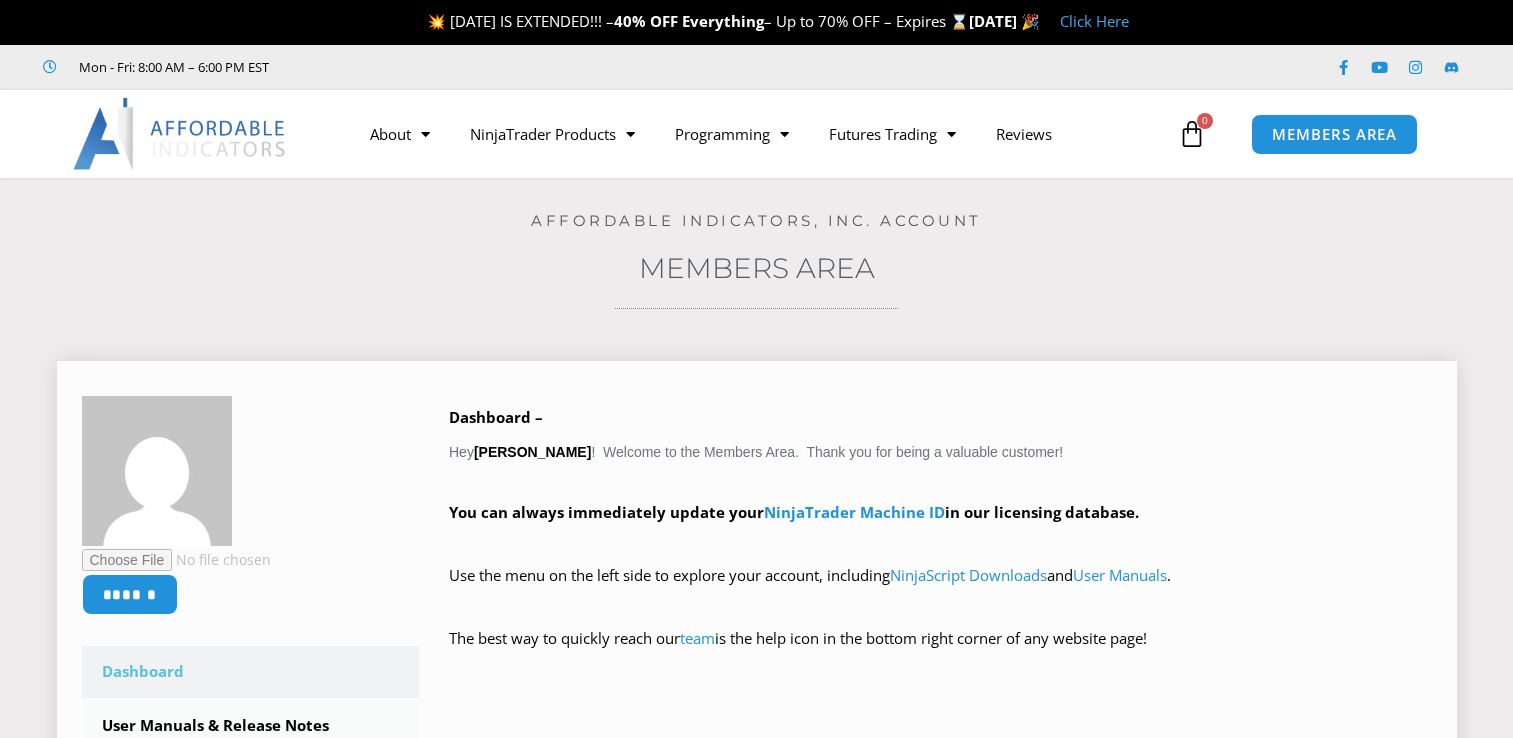 scroll, scrollTop: 0, scrollLeft: 0, axis: both 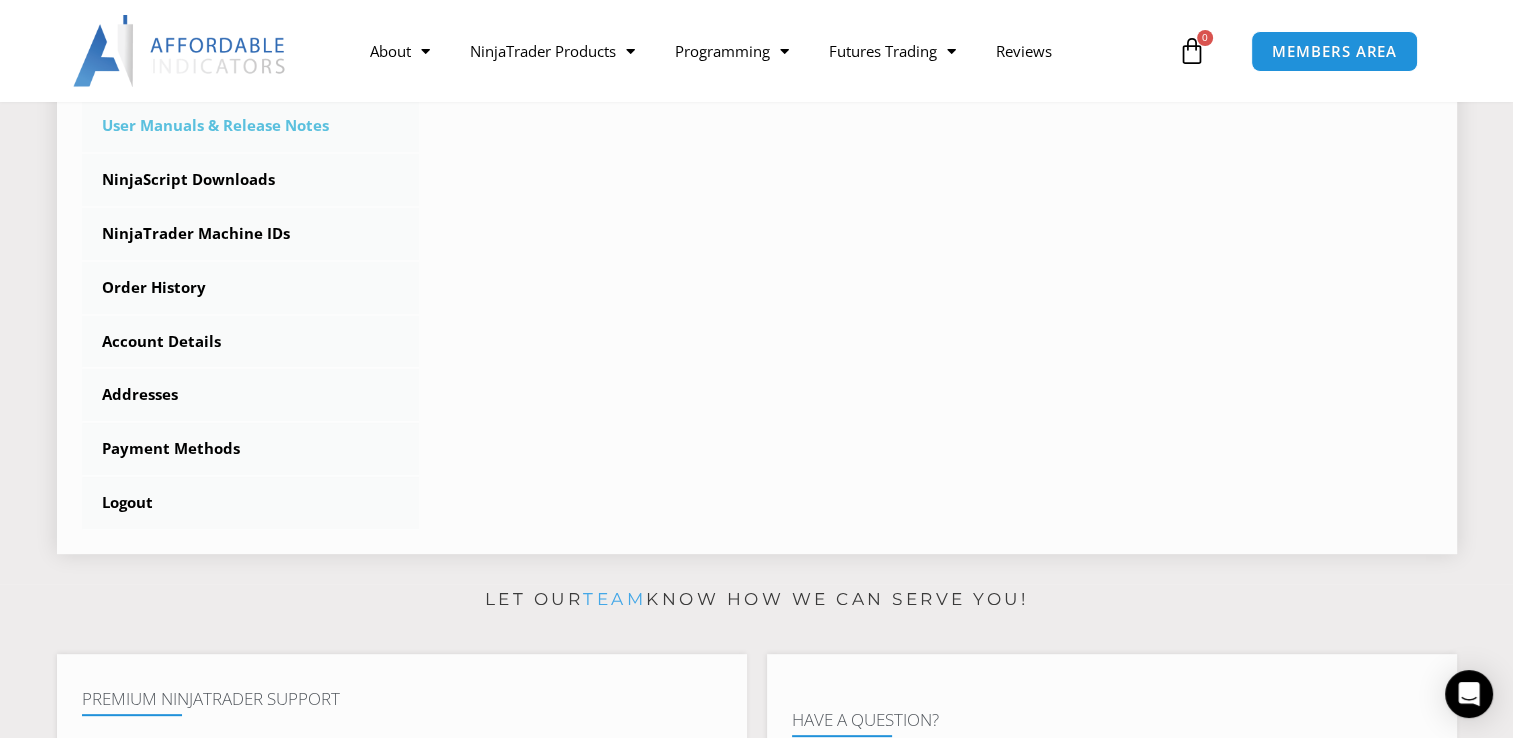 click on "User Manuals & Release Notes" at bounding box center [251, 126] 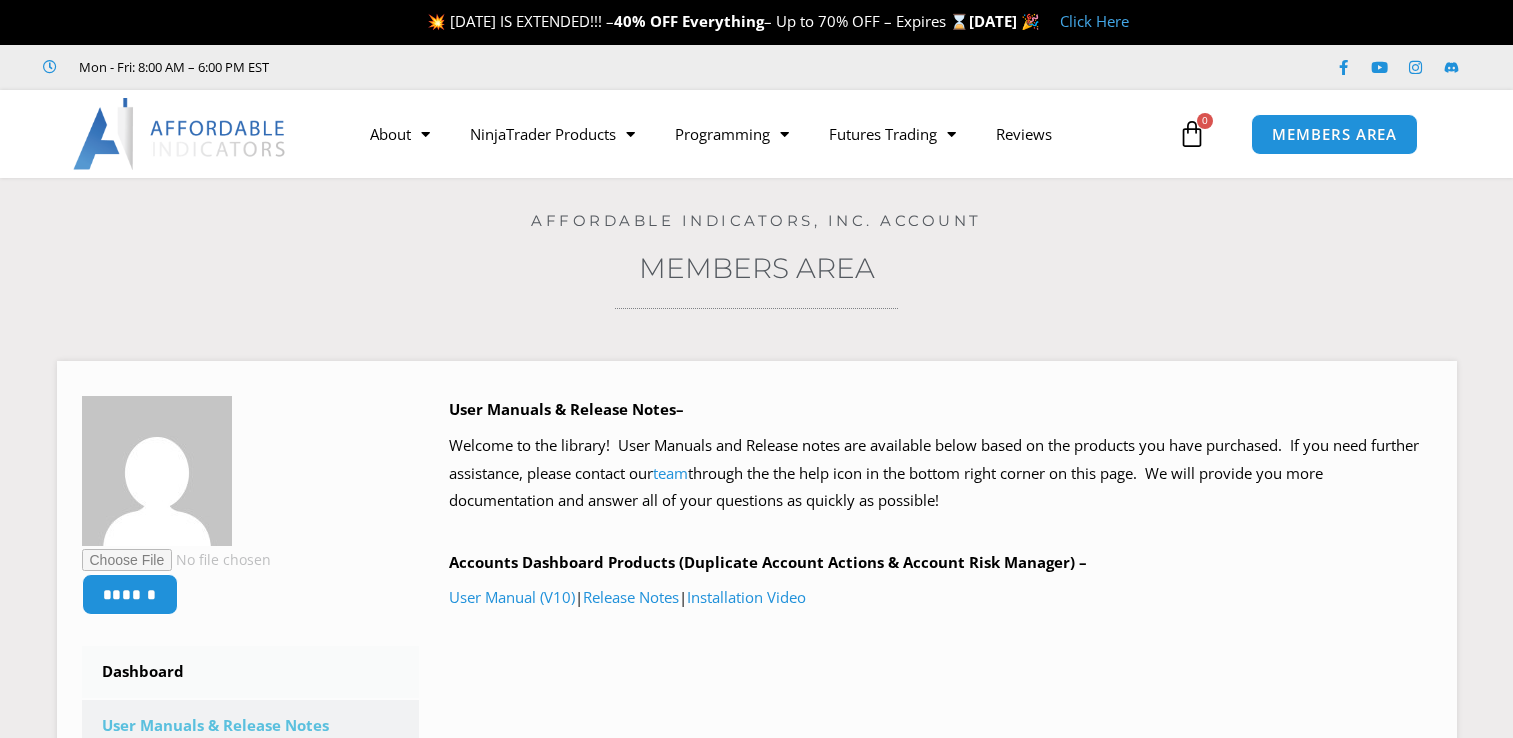 scroll, scrollTop: 0, scrollLeft: 0, axis: both 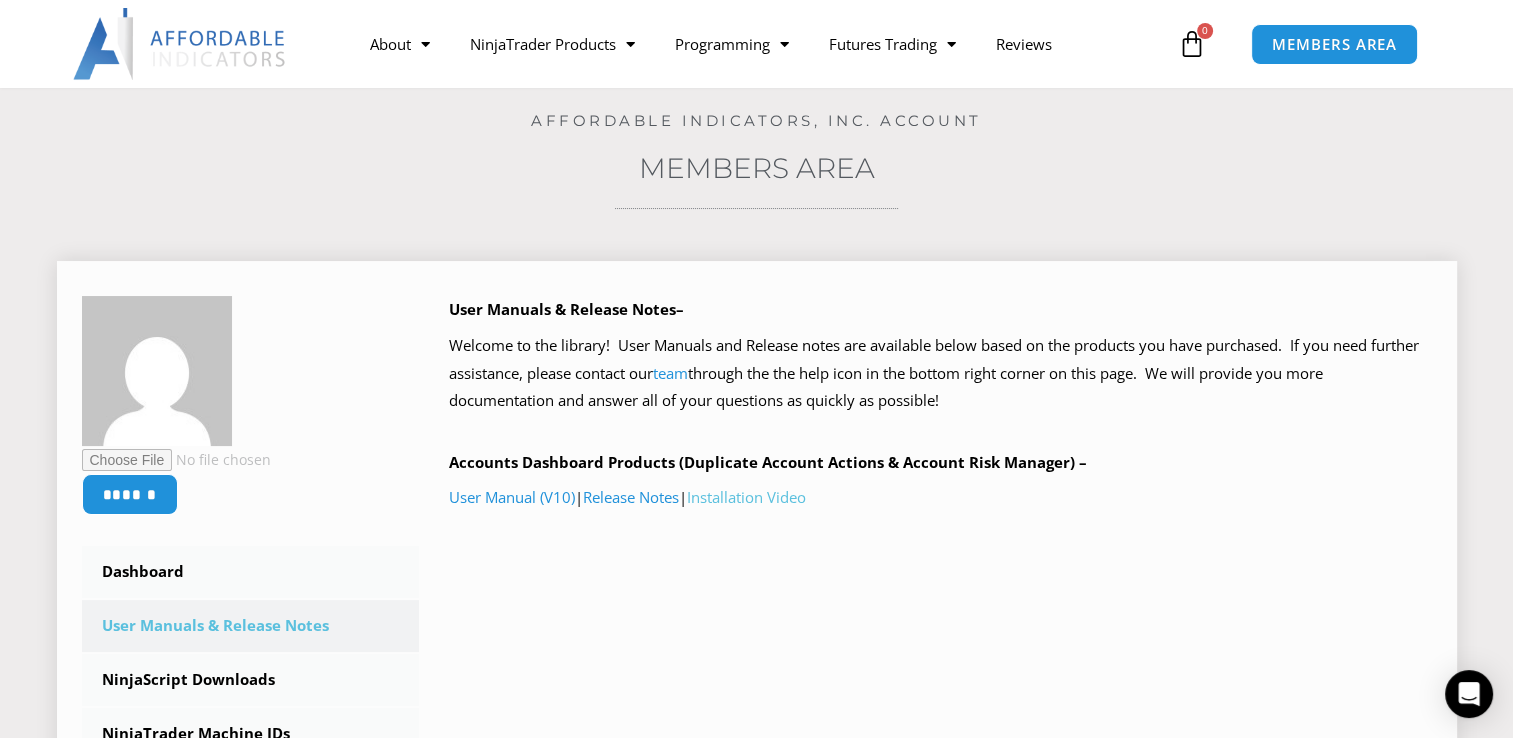 click on "Installation Video" at bounding box center (746, 497) 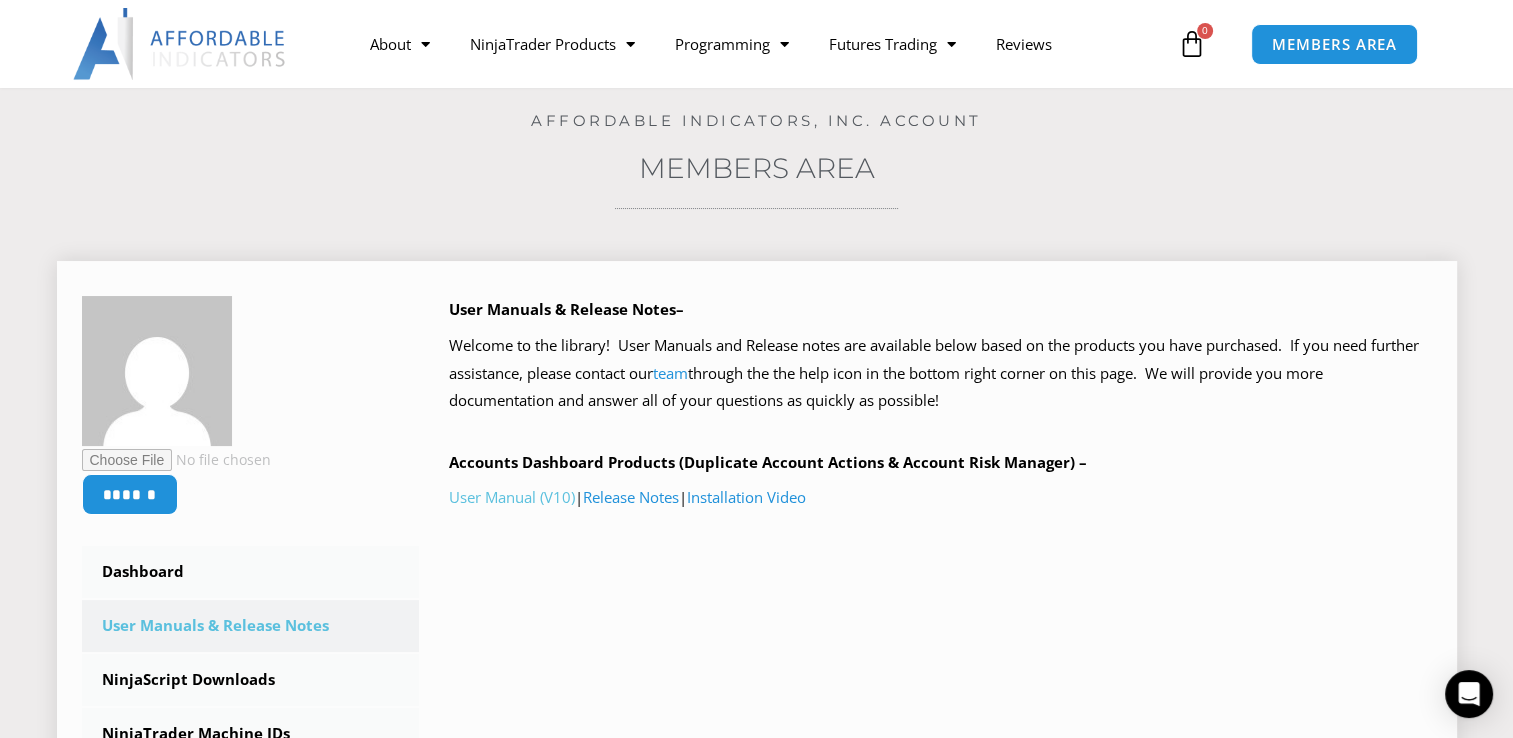 click on "User Manual (V10)" at bounding box center [512, 497] 